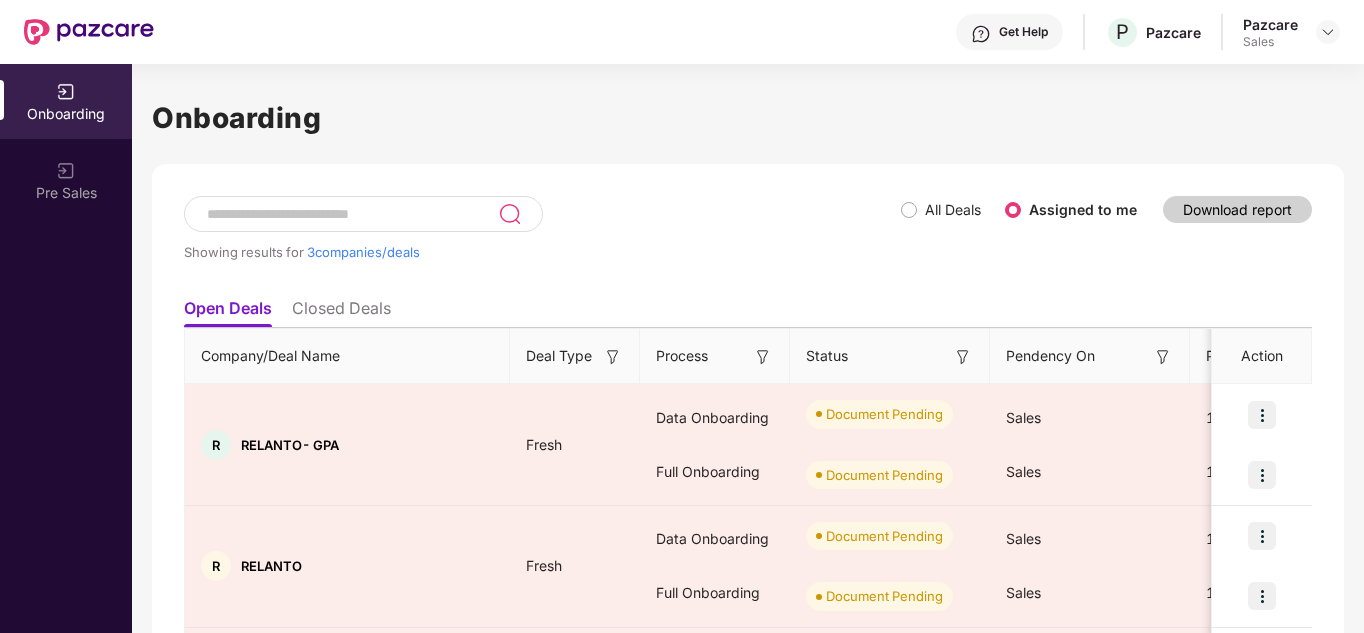 scroll, scrollTop: 0, scrollLeft: 0, axis: both 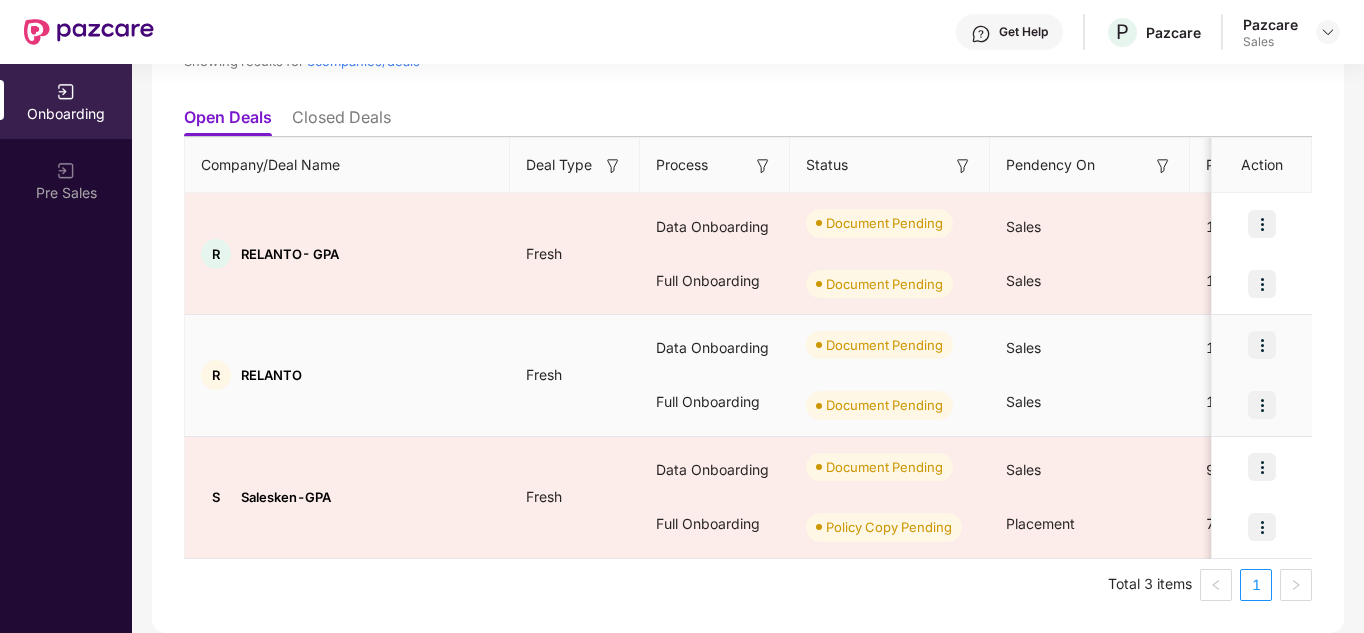 click at bounding box center (1262, 345) 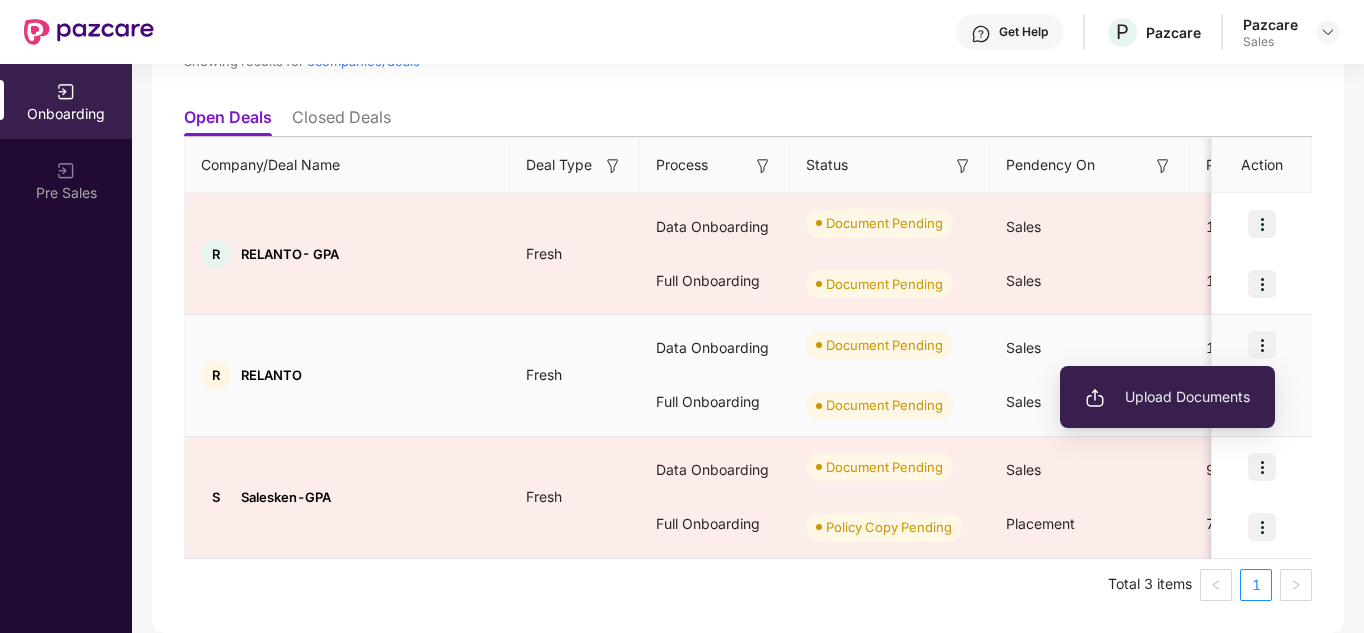 click on "Upload Documents" at bounding box center (1167, 397) 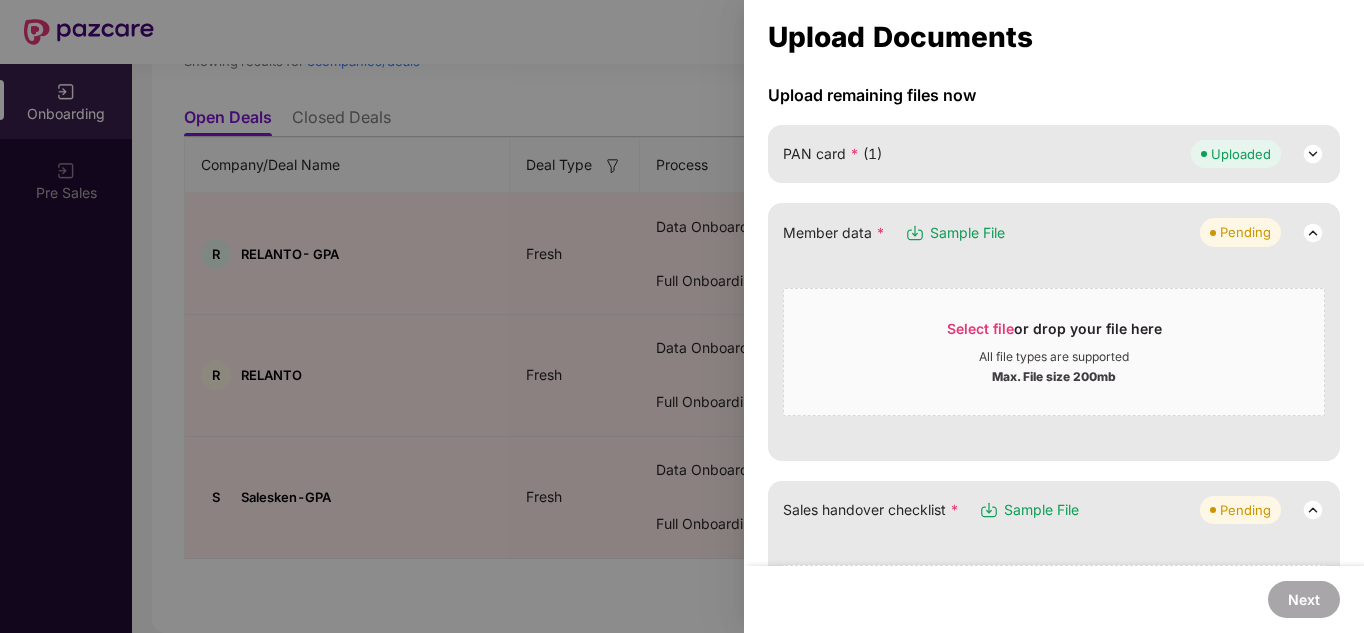 scroll, scrollTop: 178, scrollLeft: 0, axis: vertical 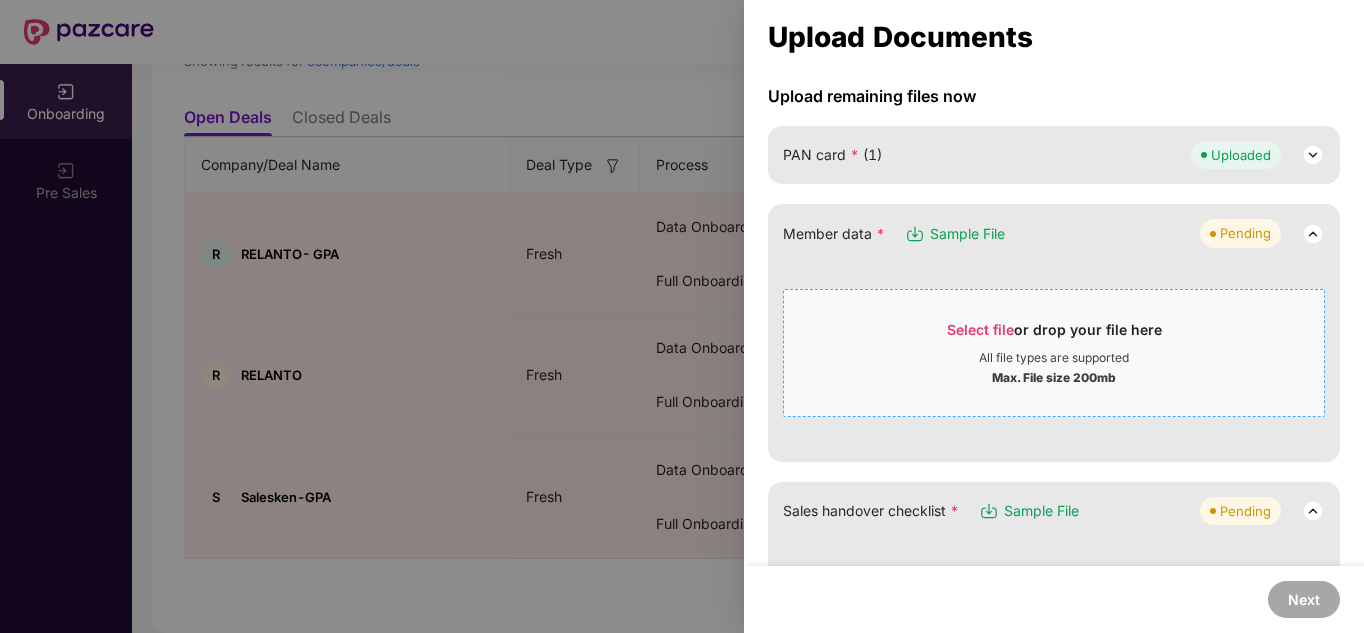 click on "Select file" at bounding box center (980, 329) 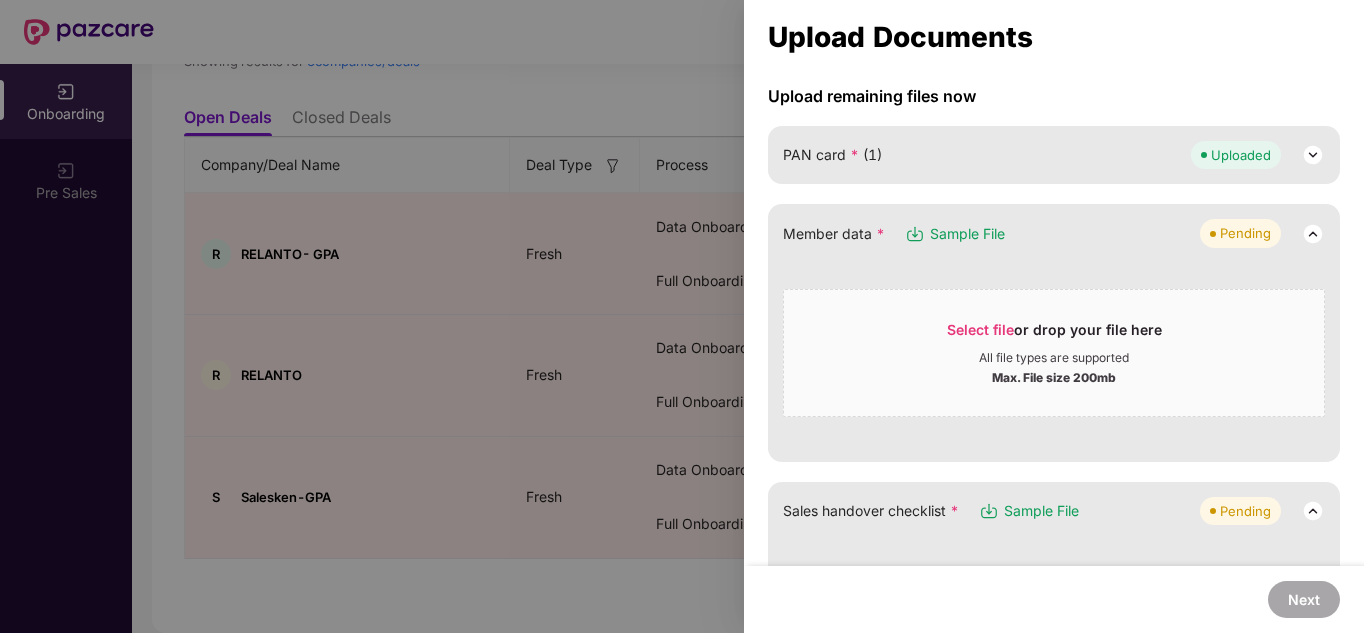 click at bounding box center [682, 316] 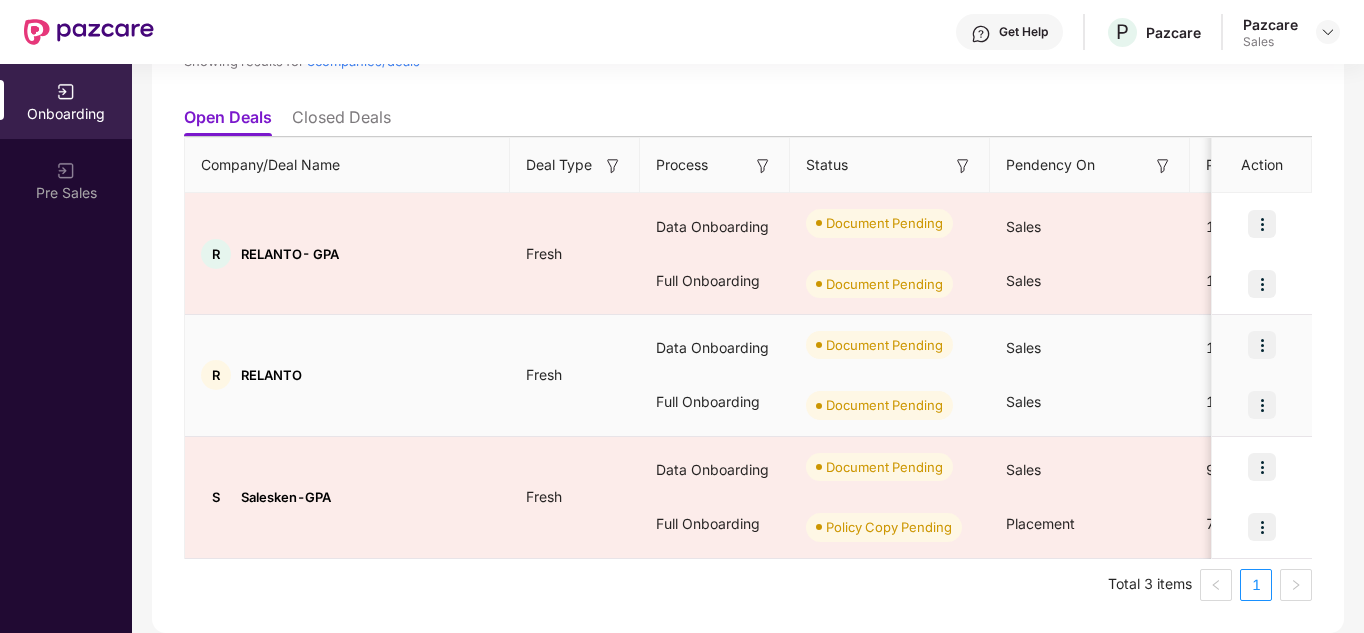 click at bounding box center [1262, 345] 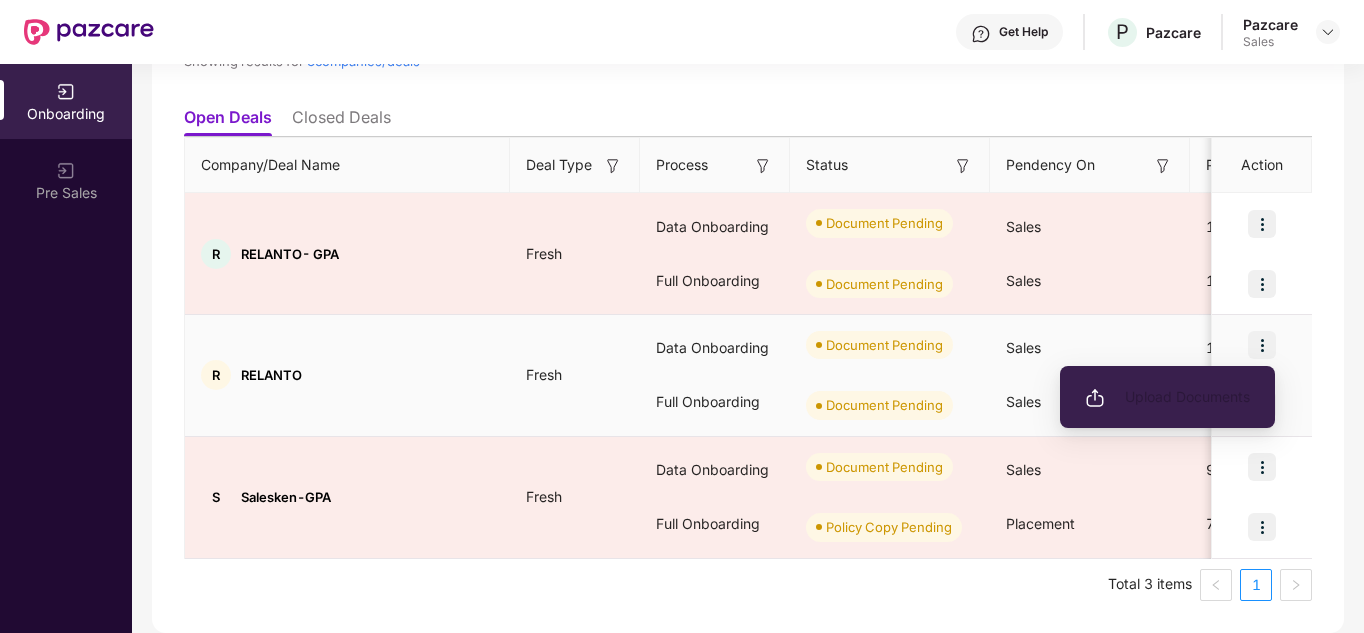 click on "Upload Documents" at bounding box center [1167, 397] 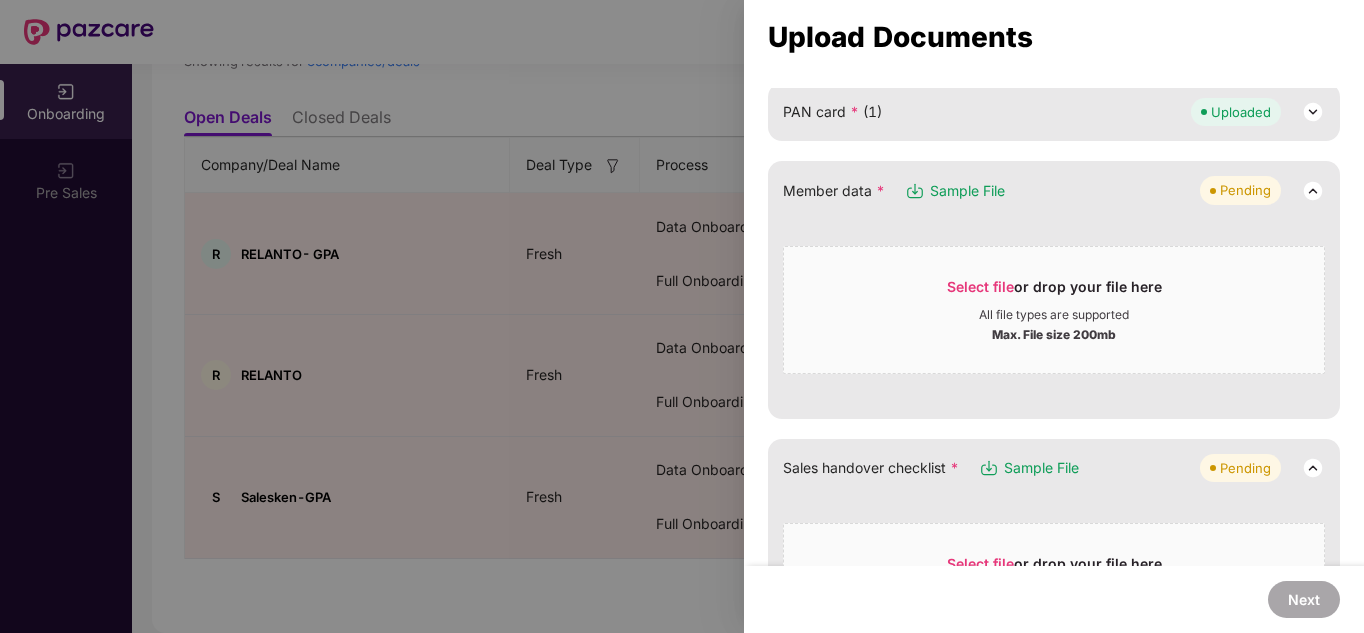 scroll, scrollTop: 220, scrollLeft: 0, axis: vertical 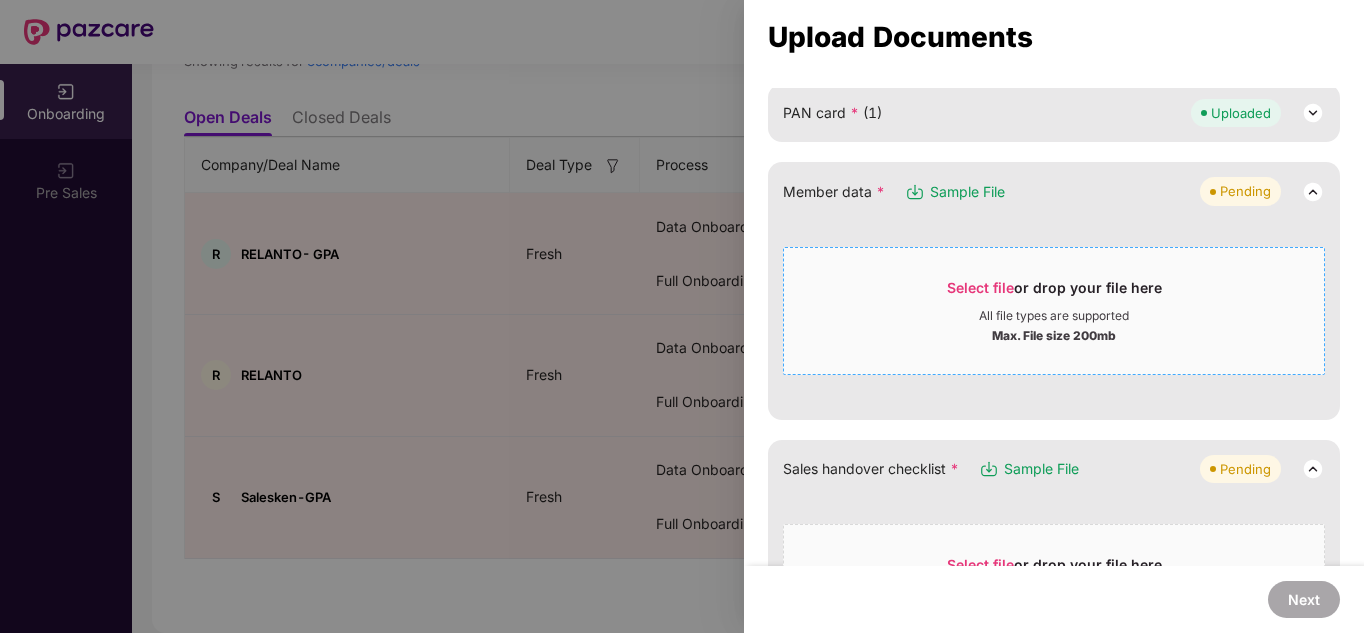 click on "Select file  or drop your file here" at bounding box center [1054, 293] 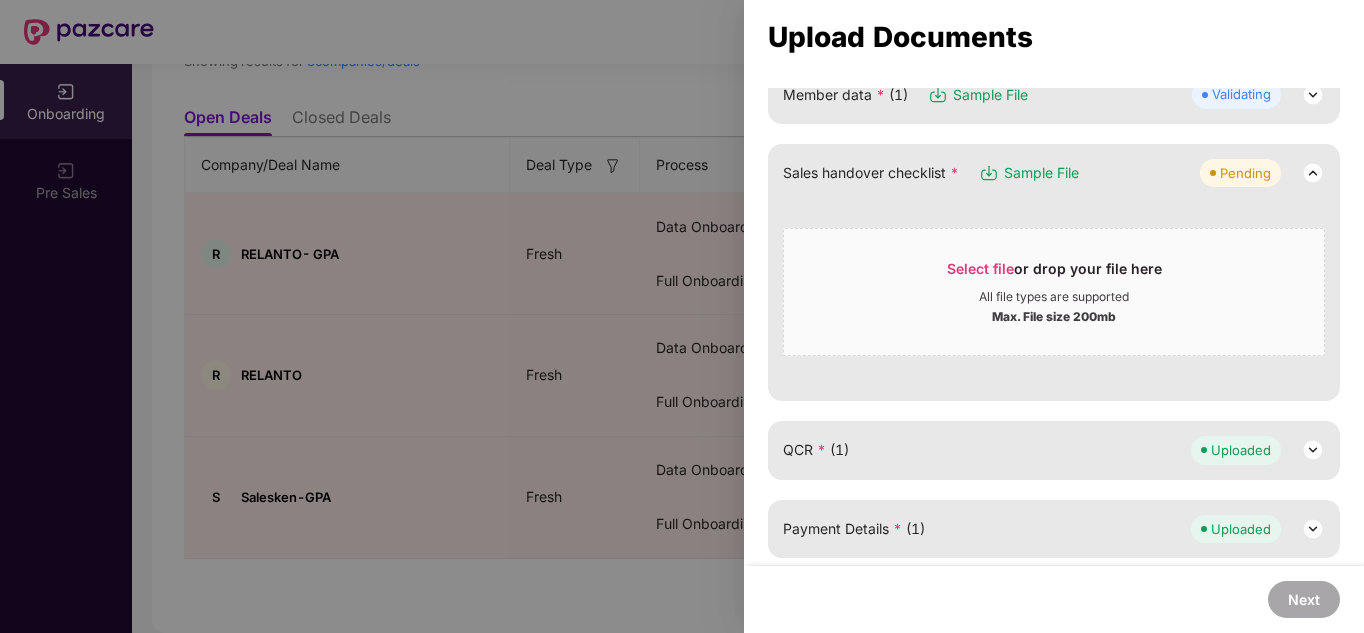 scroll, scrollTop: 320, scrollLeft: 0, axis: vertical 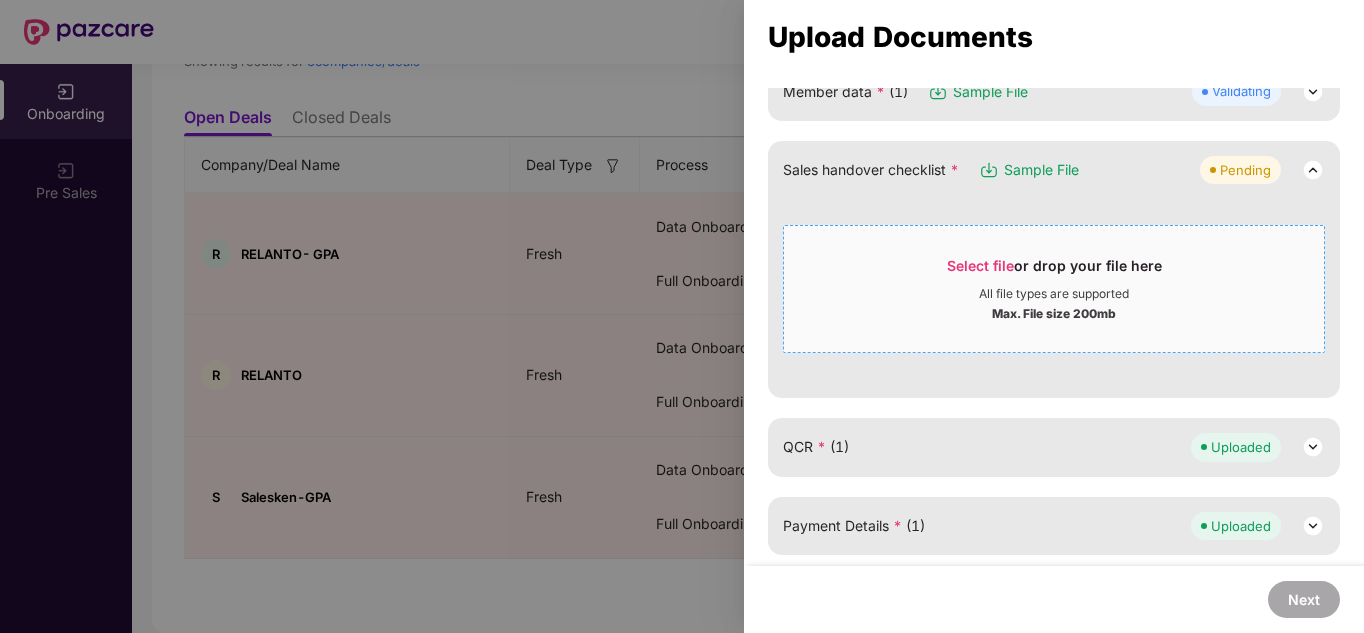 click on "All file types are supported" at bounding box center (1054, 294) 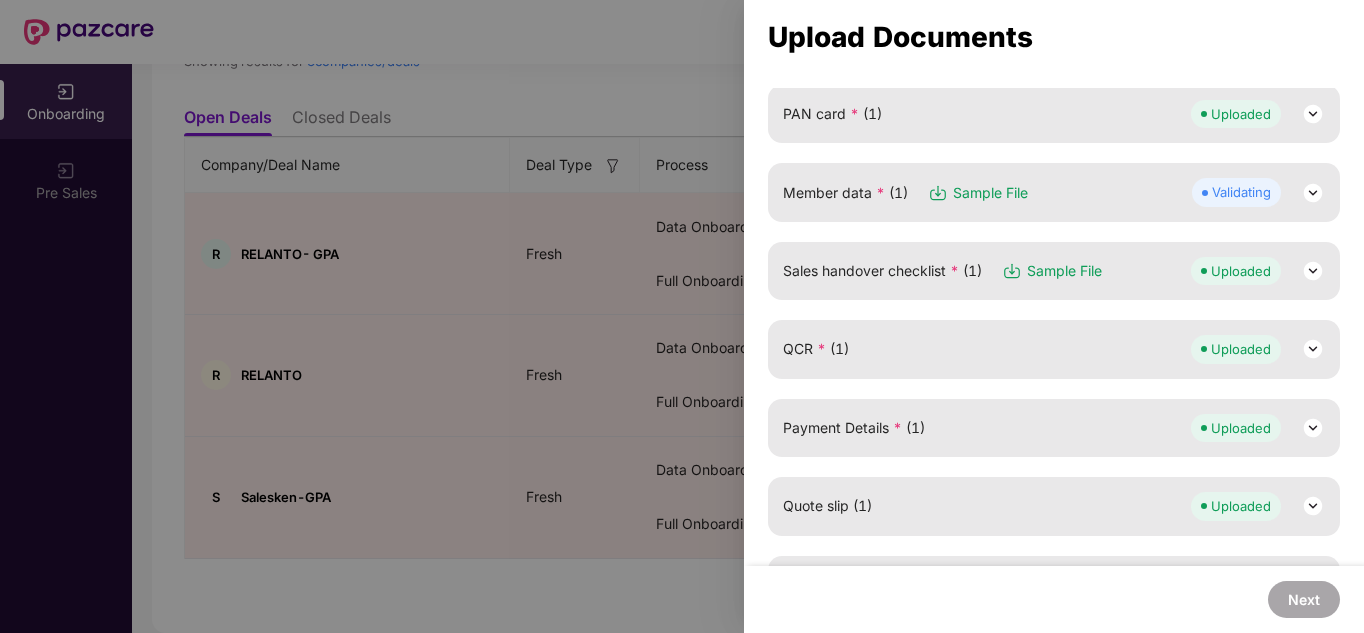 scroll, scrollTop: 218, scrollLeft: 0, axis: vertical 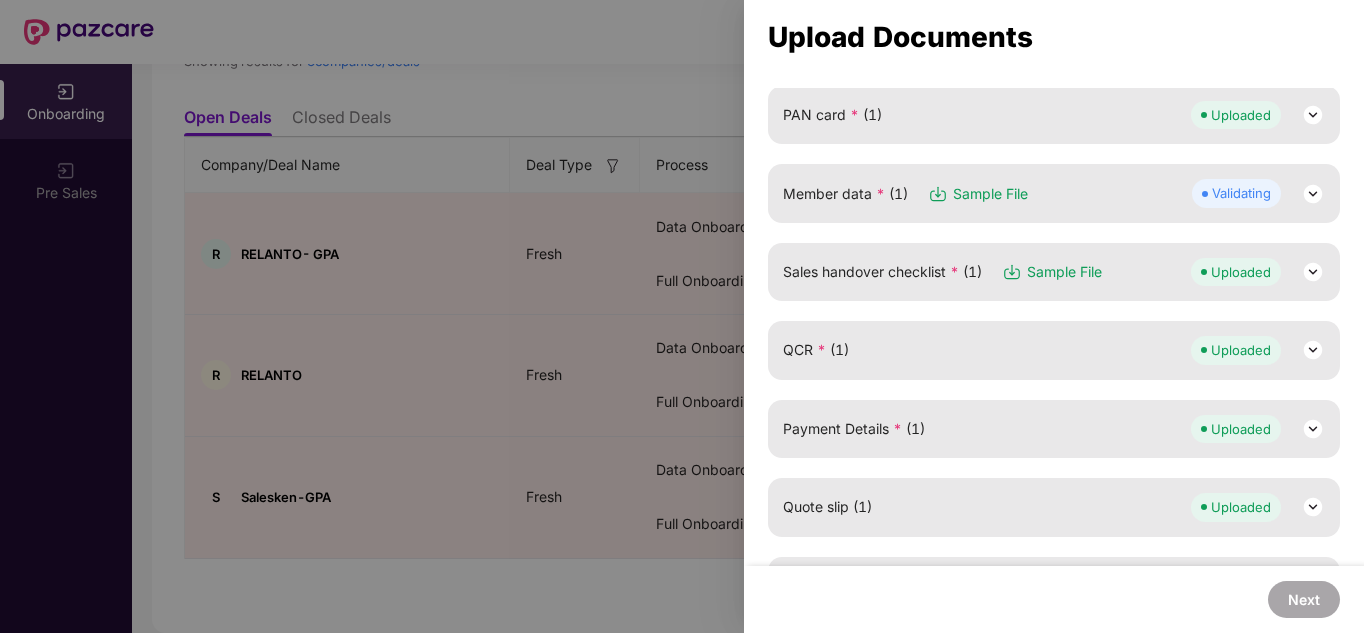click at bounding box center [1313, 194] 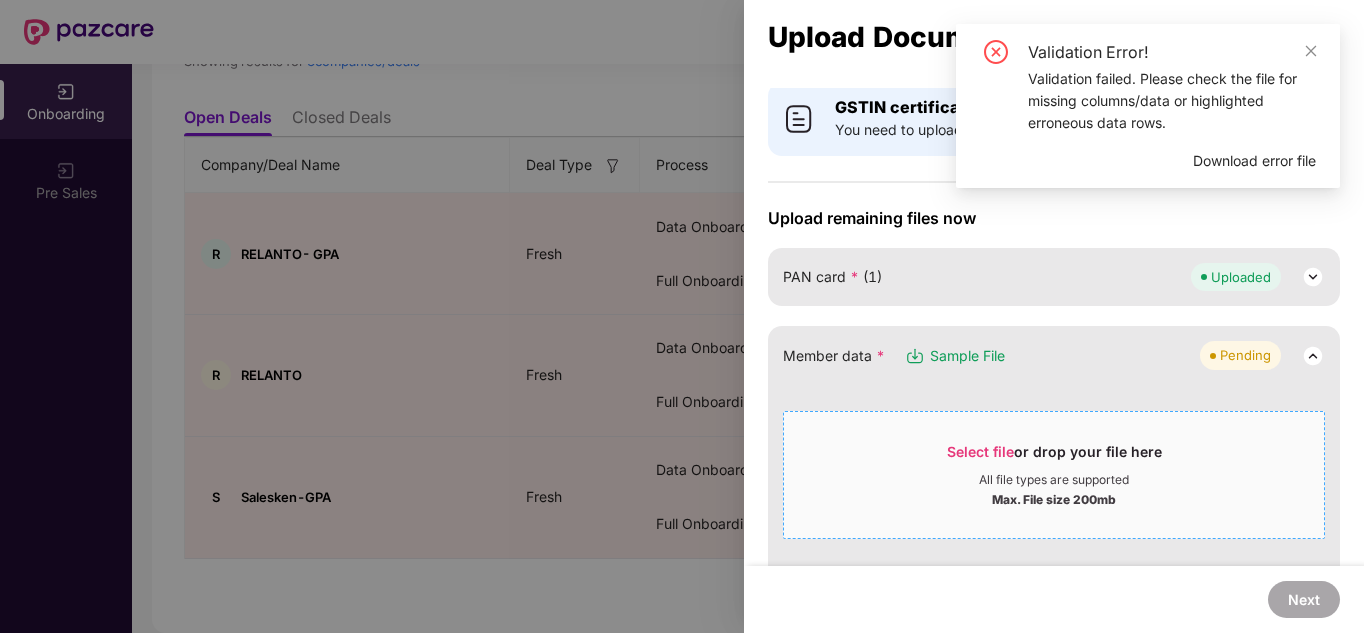 scroll, scrollTop: 54, scrollLeft: 0, axis: vertical 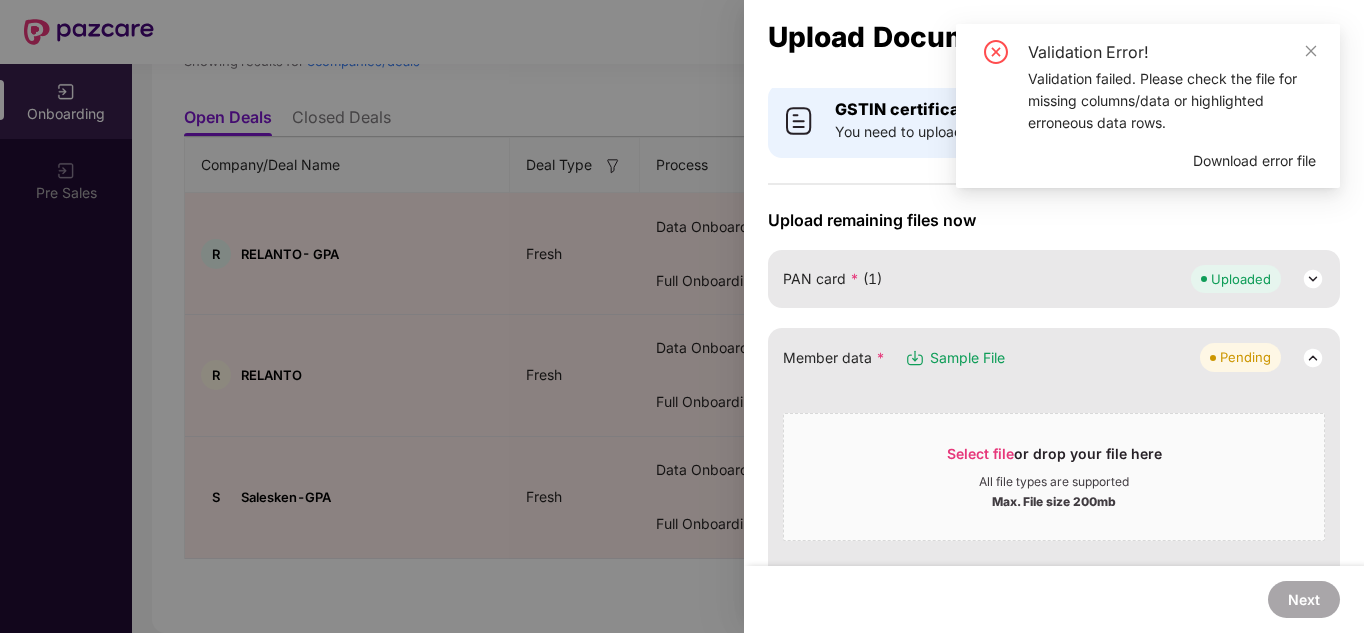 click on "Download error file" at bounding box center (1254, 161) 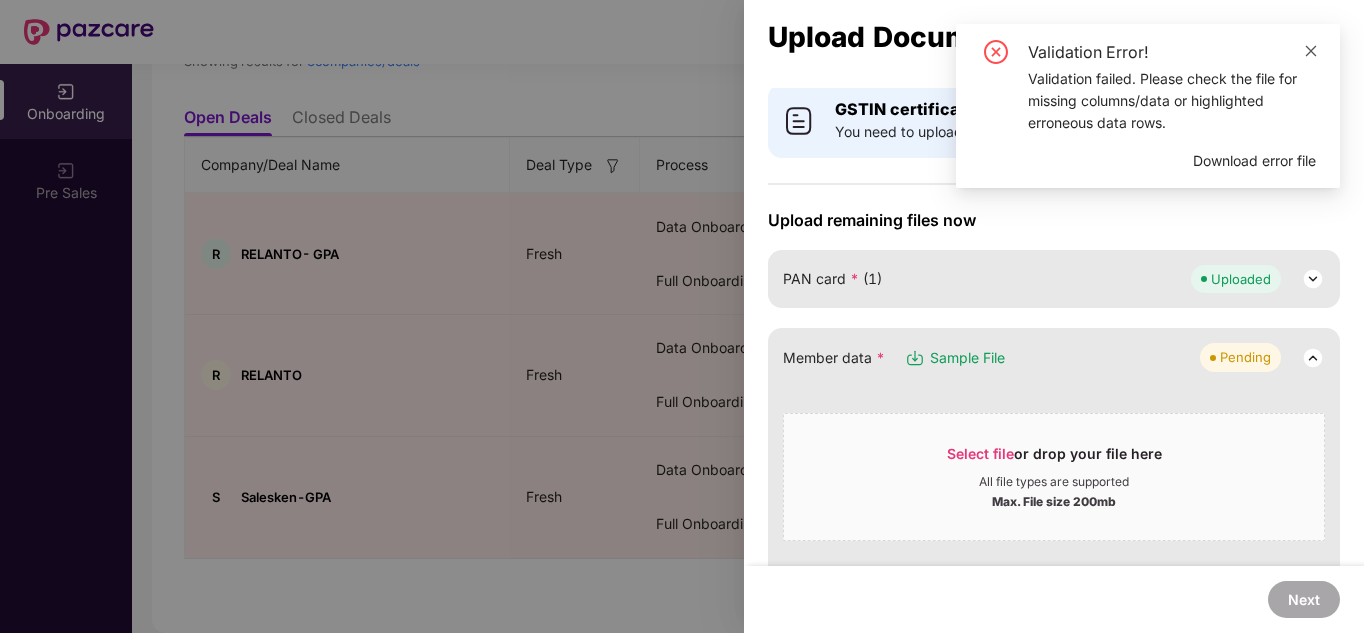 click 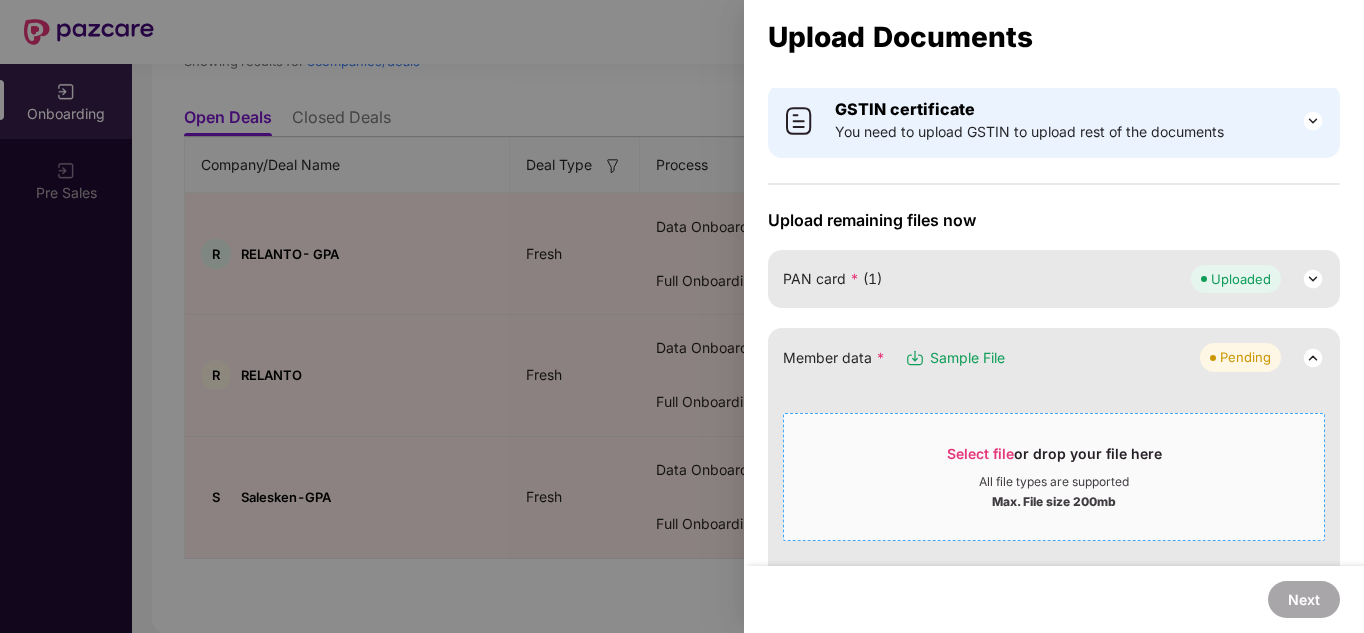 scroll, scrollTop: 366, scrollLeft: 0, axis: vertical 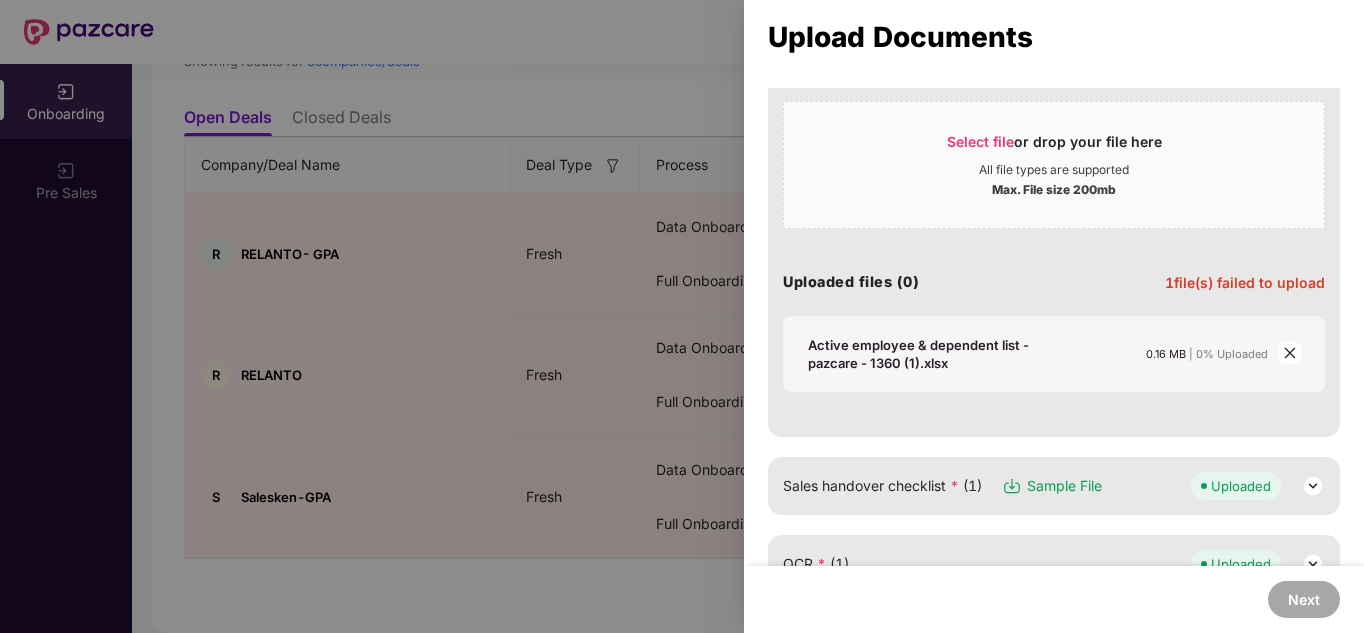 click 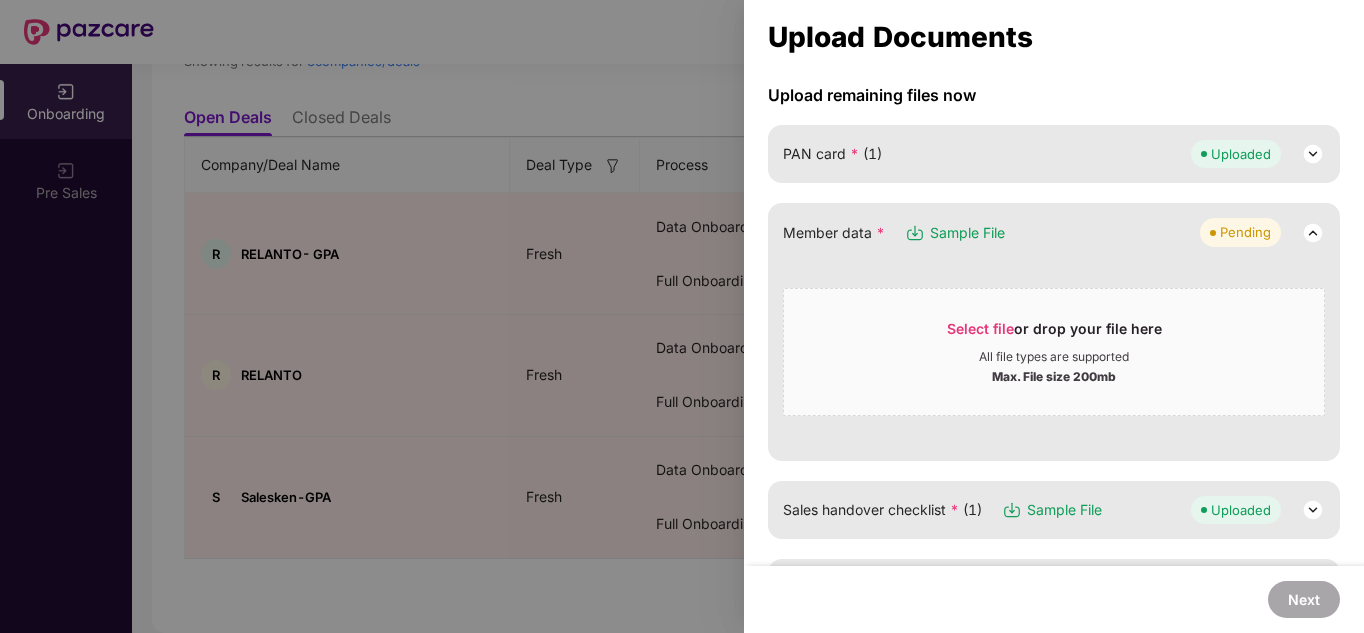 scroll, scrollTop: 178, scrollLeft: 0, axis: vertical 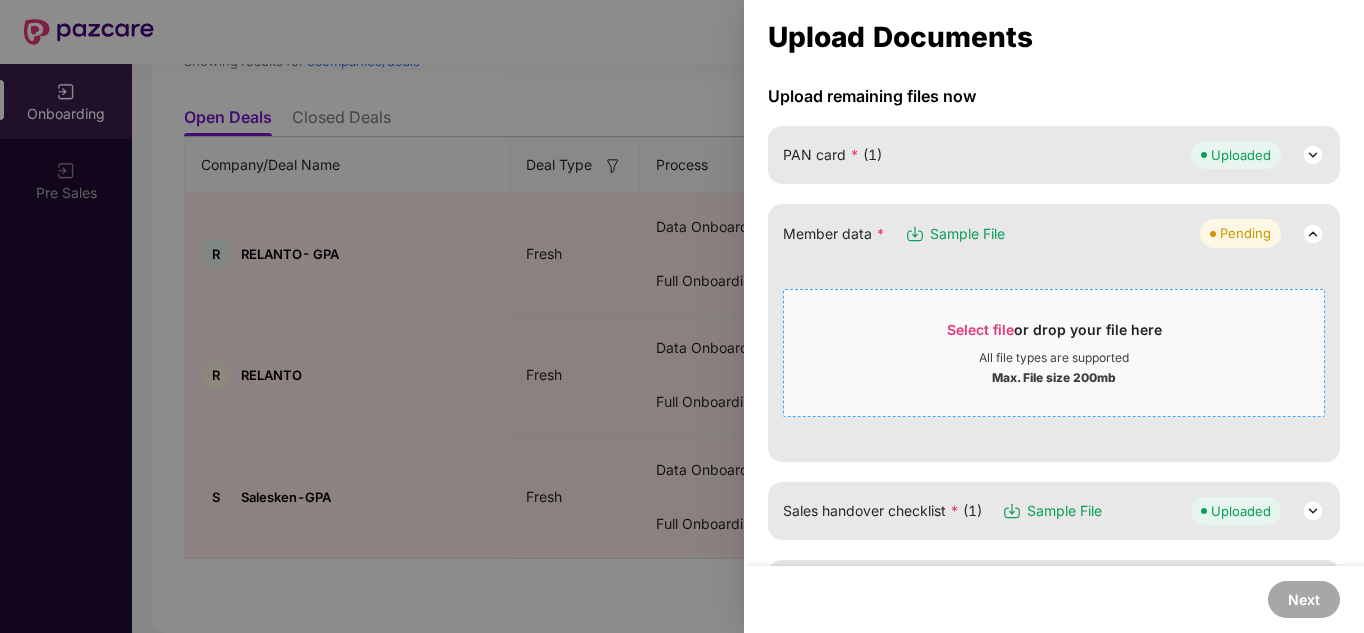 click on "Select file  or drop your file here All file types are supported Max. File size 200mb" at bounding box center (1054, 353) 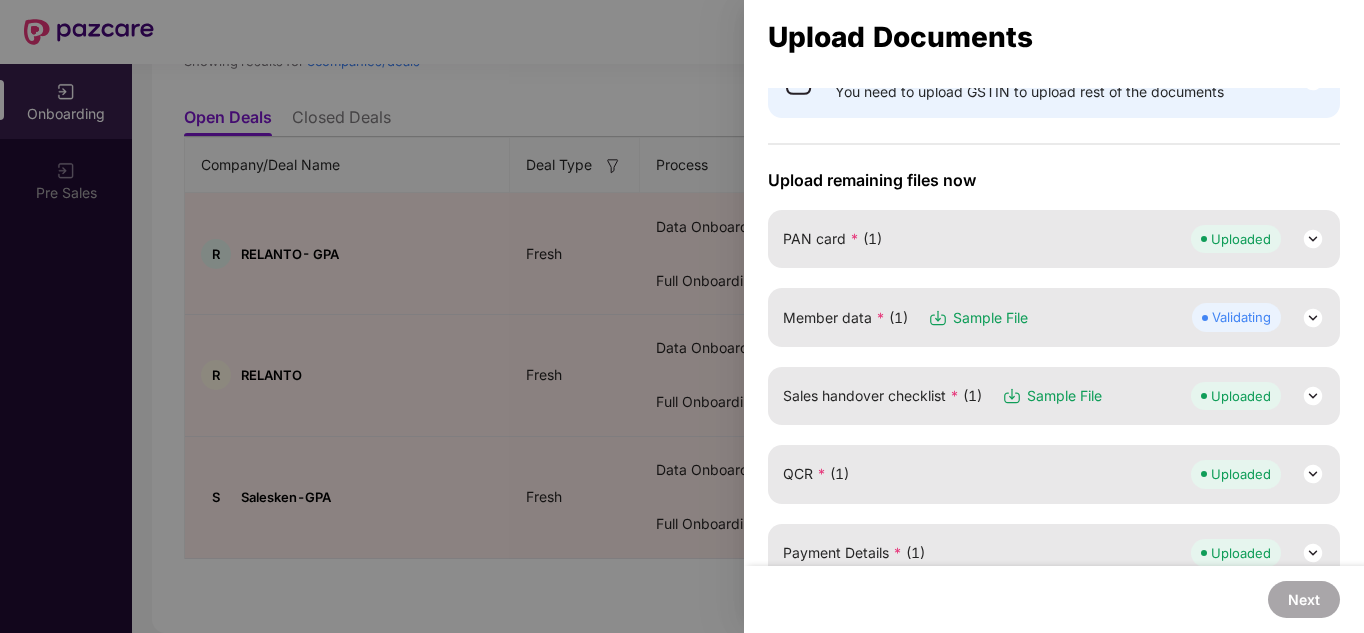 scroll, scrollTop: 93, scrollLeft: 0, axis: vertical 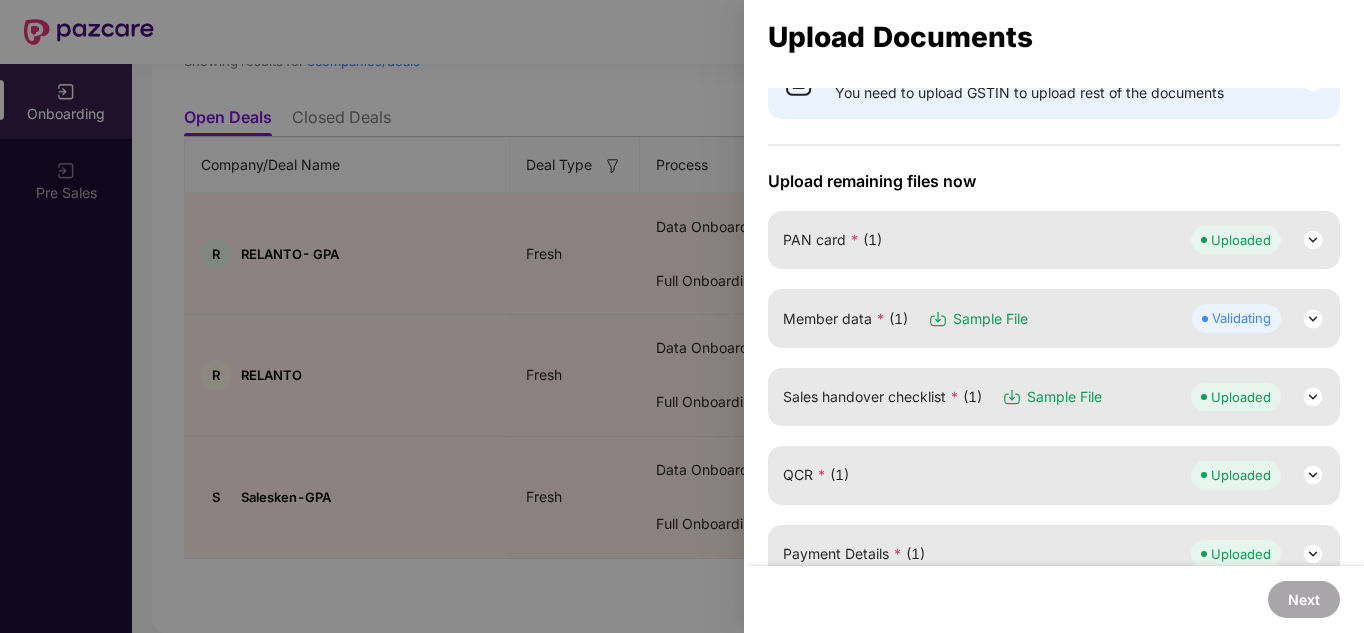 click at bounding box center (1313, 319) 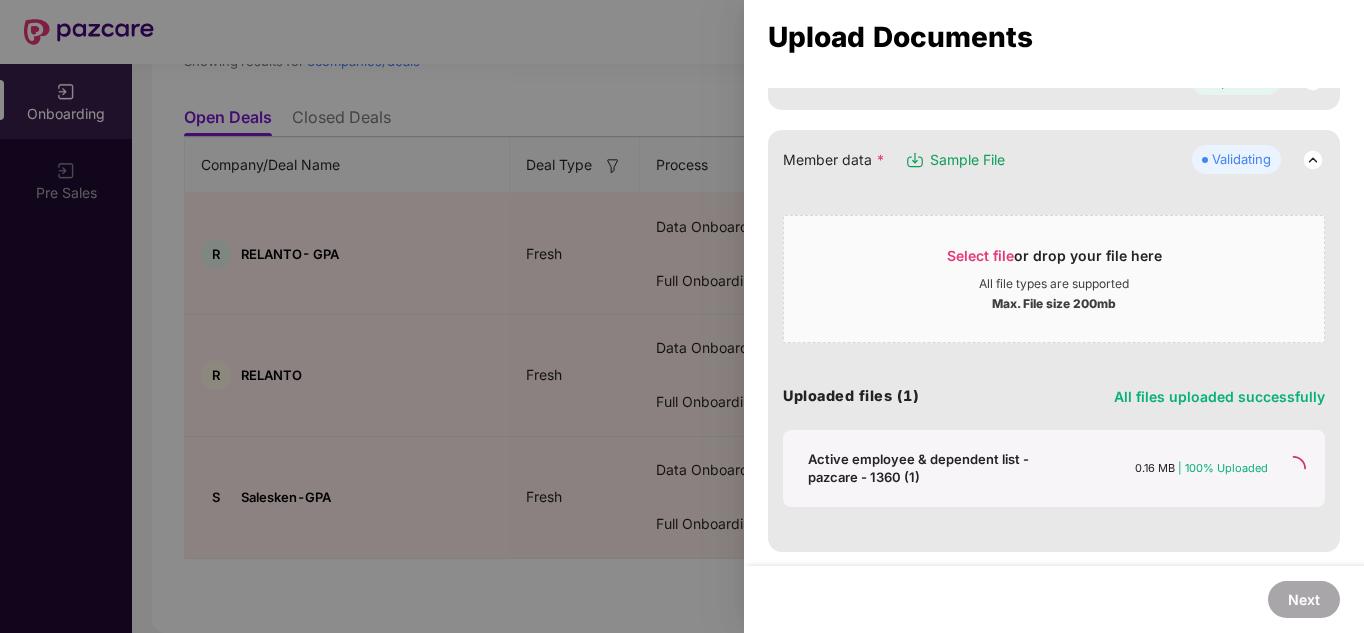 scroll, scrollTop: 253, scrollLeft: 0, axis: vertical 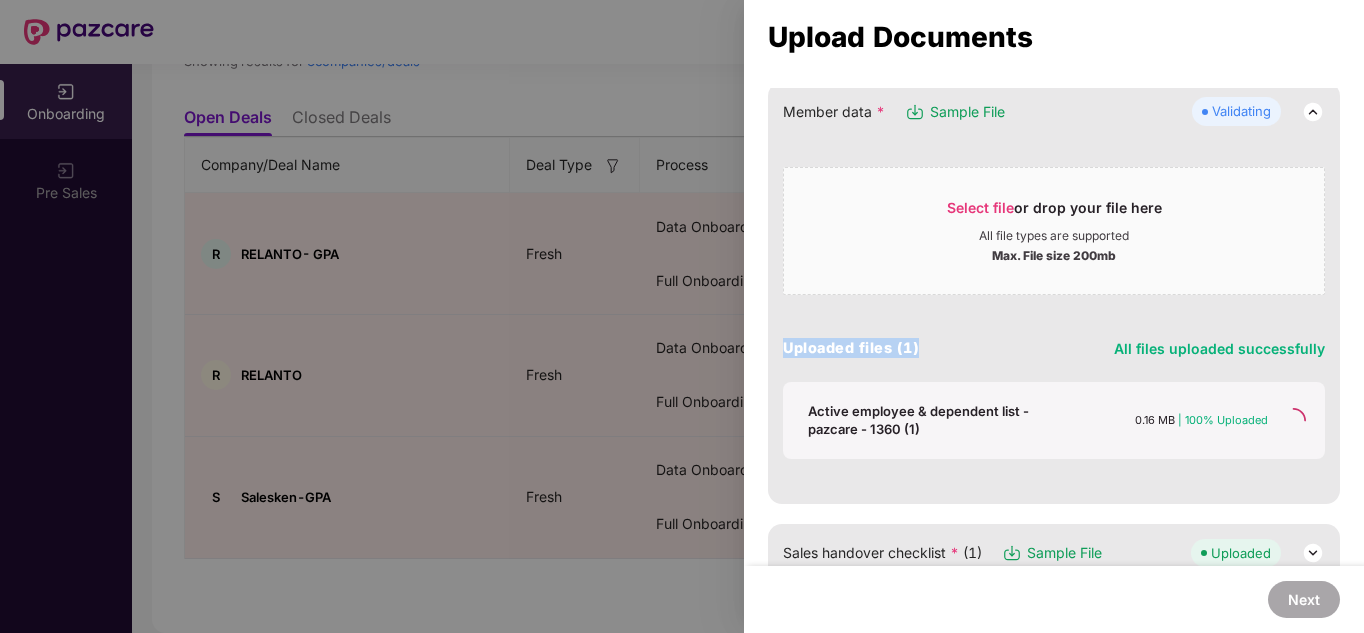 drag, startPoint x: 778, startPoint y: 343, endPoint x: 930, endPoint y: 349, distance: 152.11838 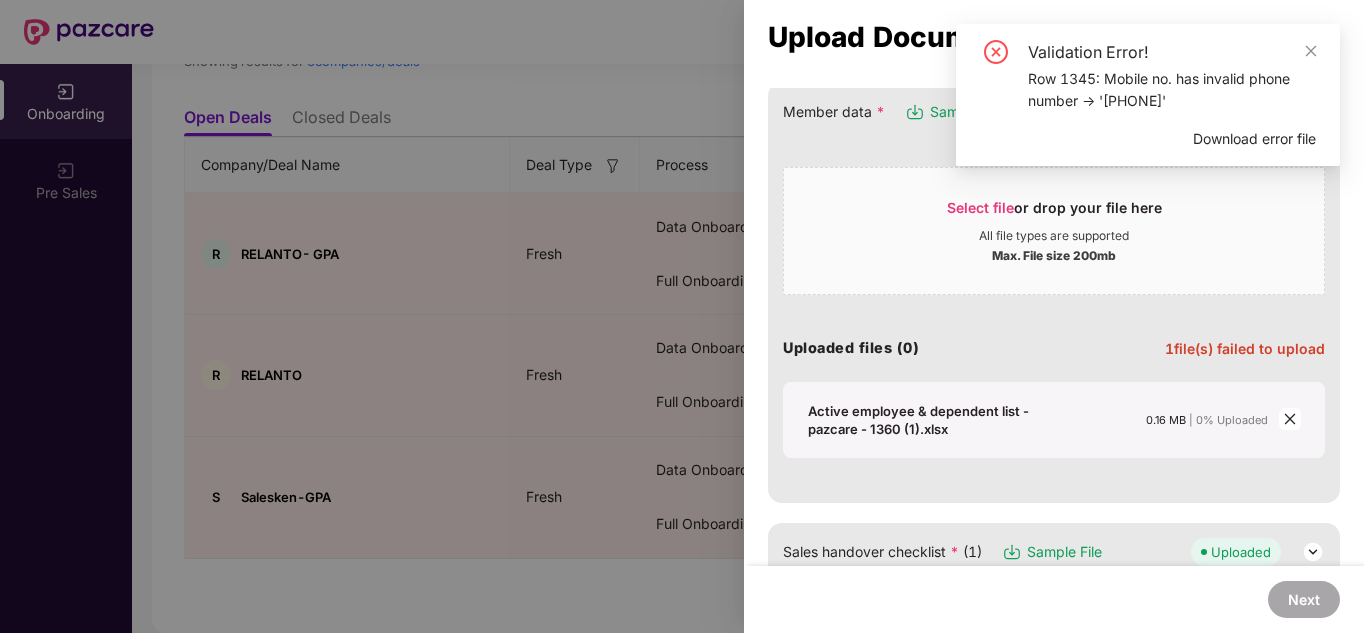 click on "Download error file" at bounding box center [1254, 139] 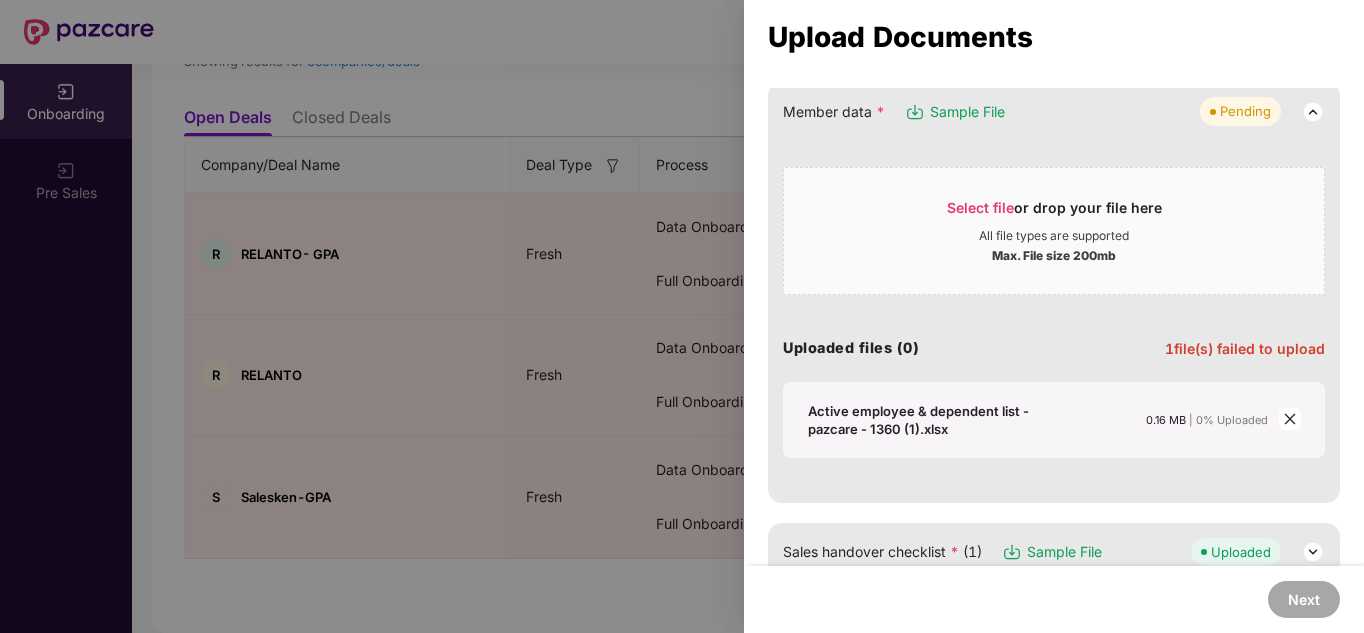 click 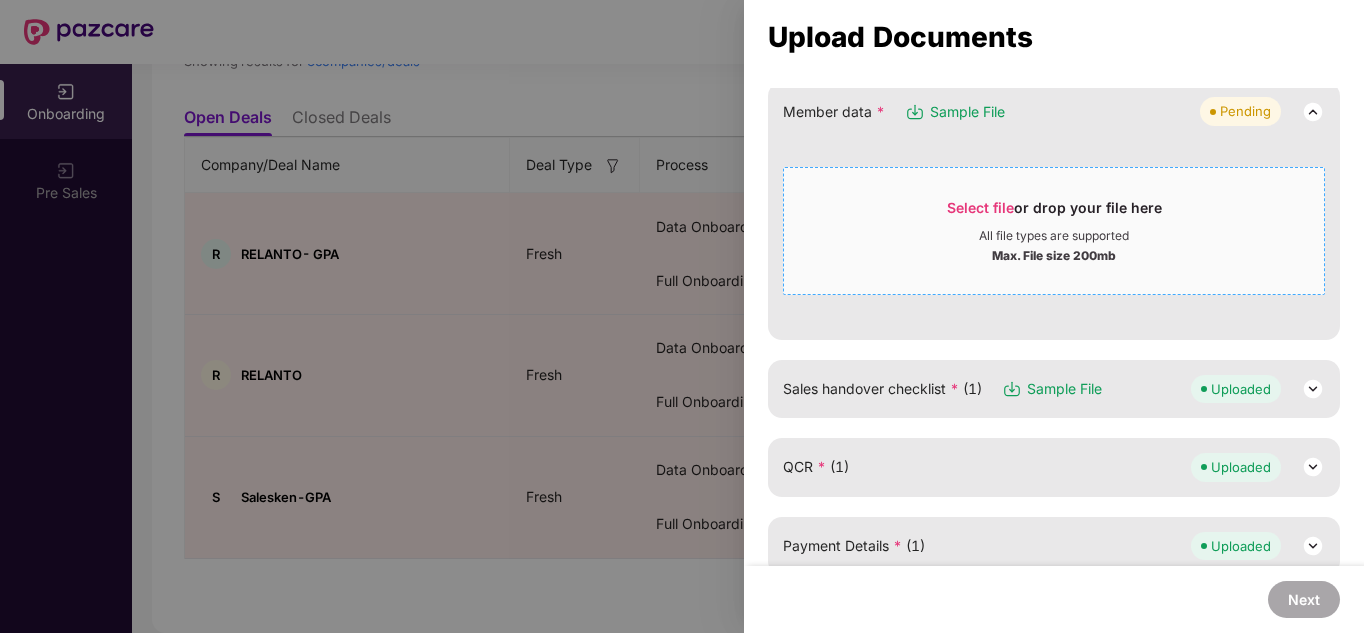 click on "Select file  or drop your file here All file types are supported Max. File size 200mb" at bounding box center (1054, 231) 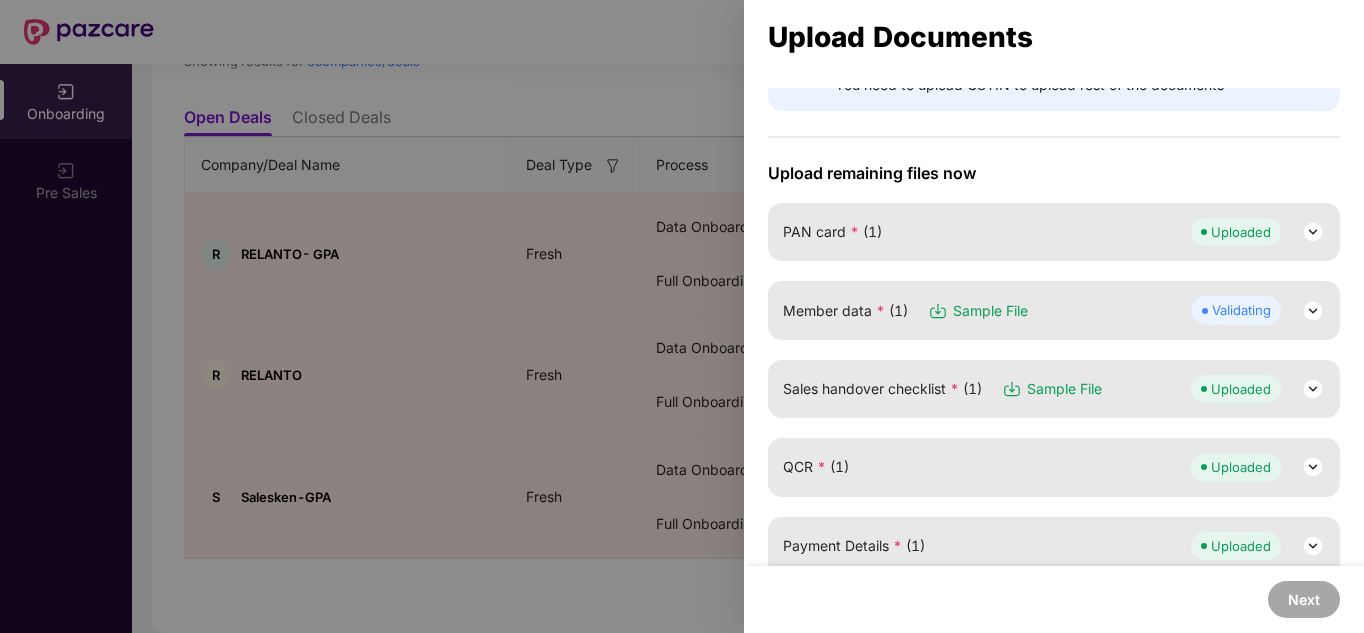 scroll, scrollTop: 145, scrollLeft: 0, axis: vertical 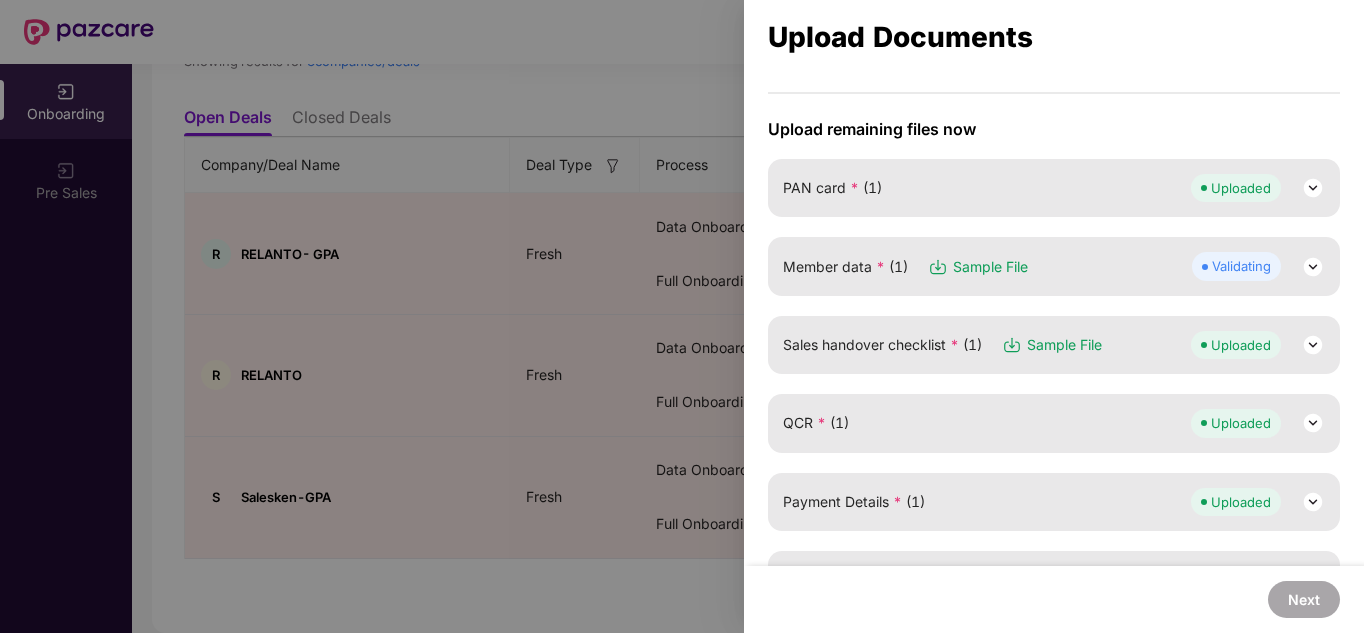 click at bounding box center [1313, 267] 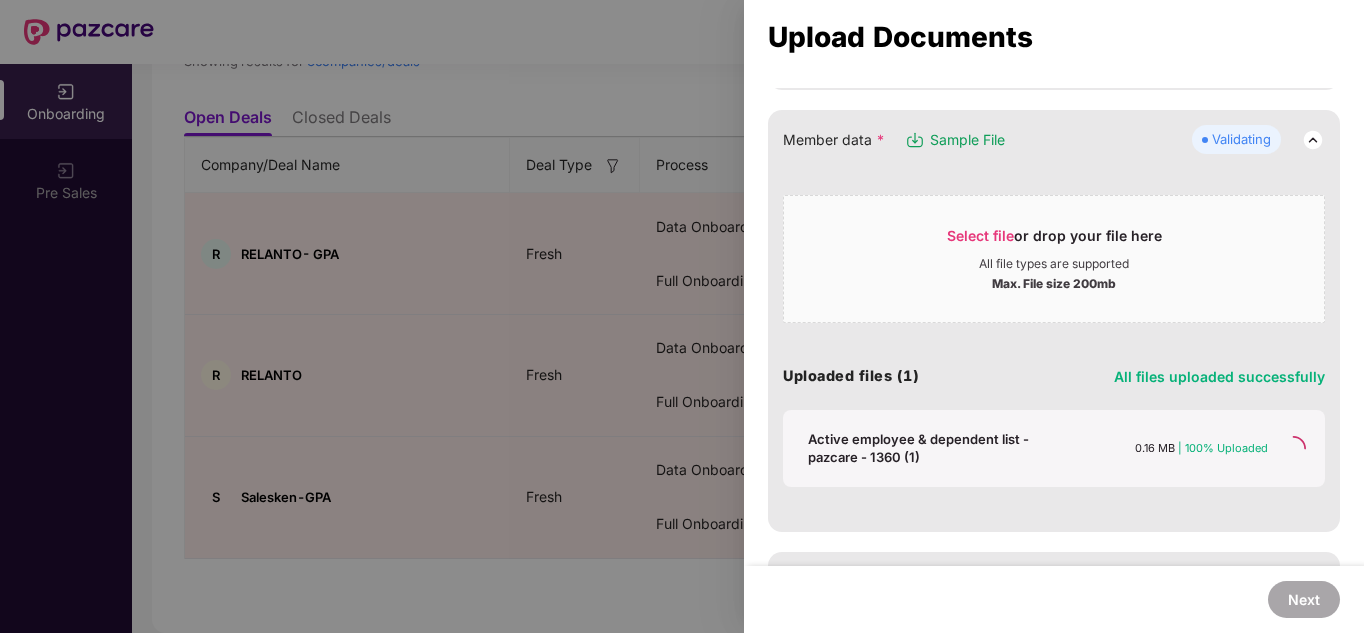 scroll, scrollTop: 272, scrollLeft: 0, axis: vertical 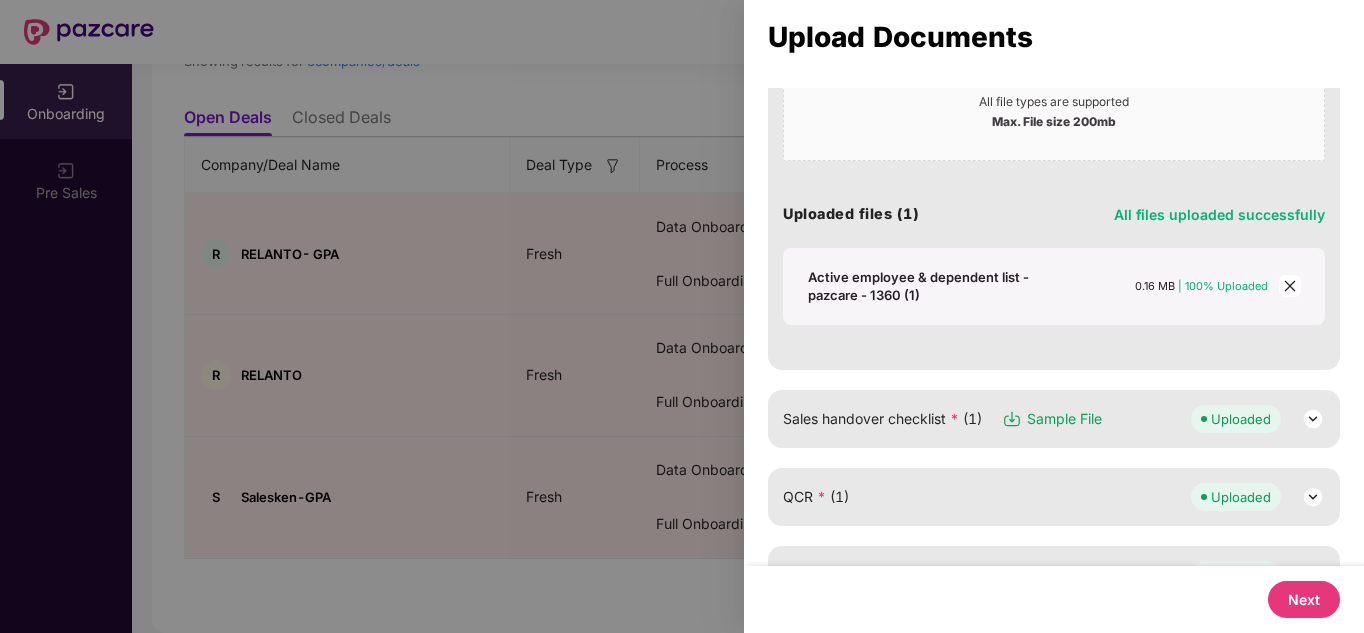 click on "Next" at bounding box center (1304, 599) 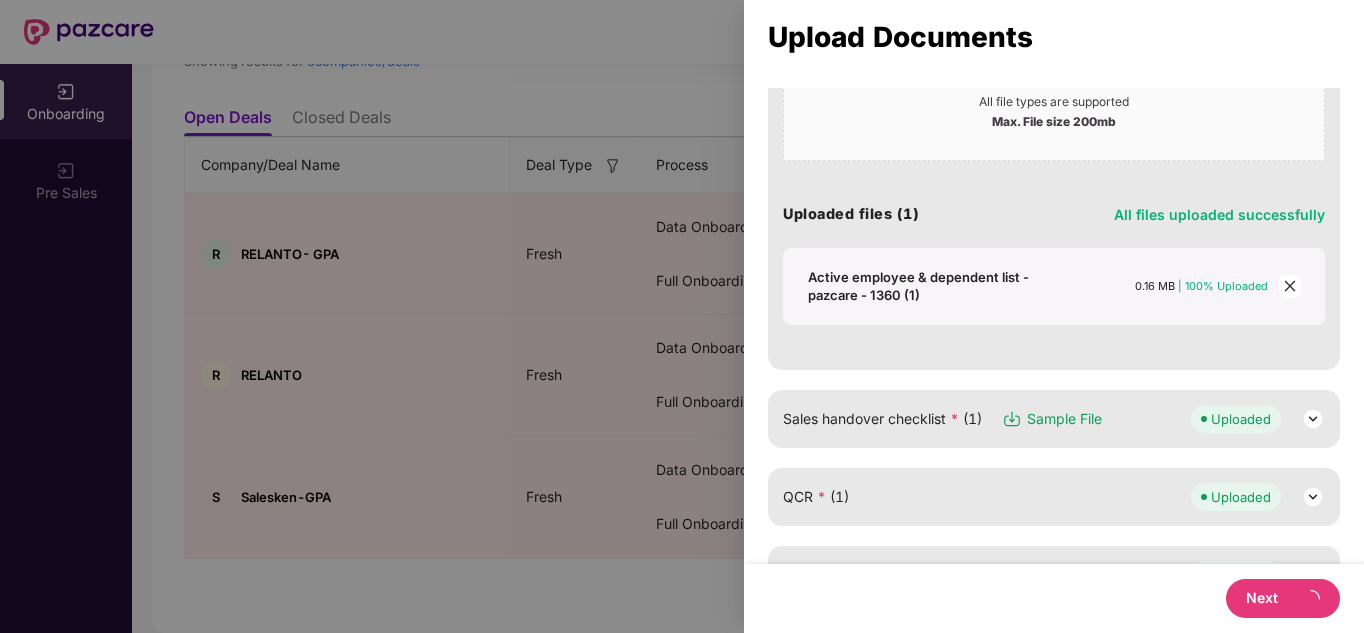 scroll, scrollTop: 0, scrollLeft: 0, axis: both 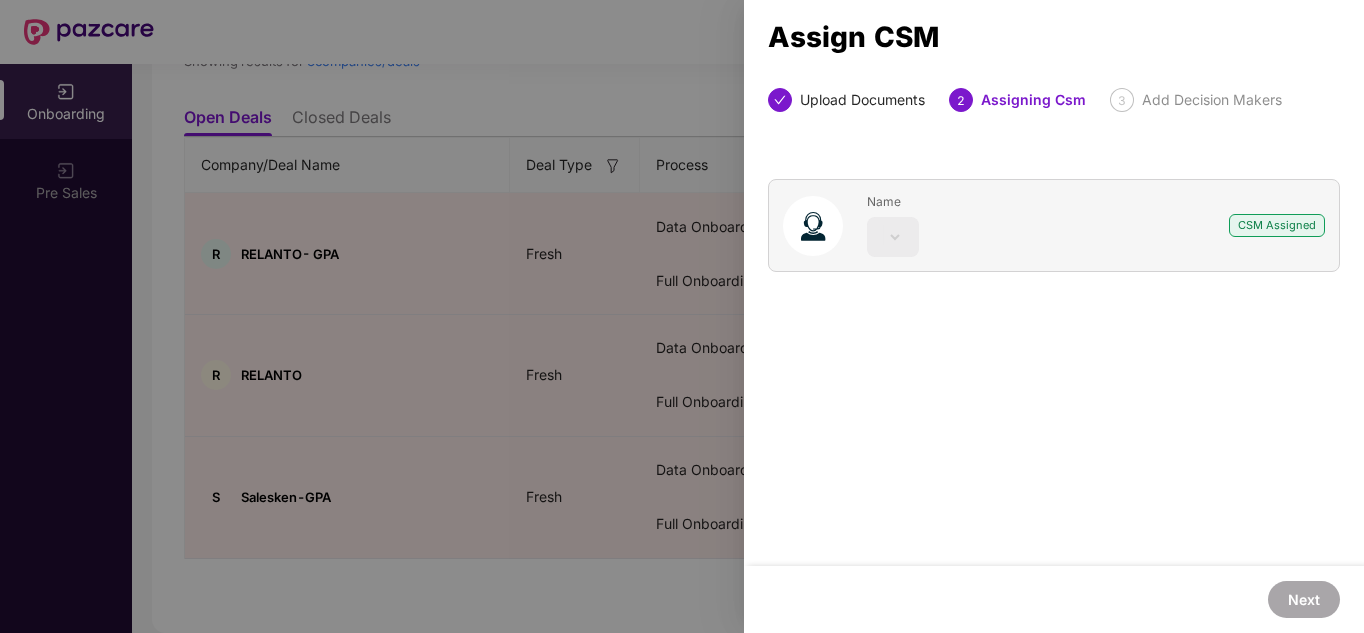 click at bounding box center [893, 237] 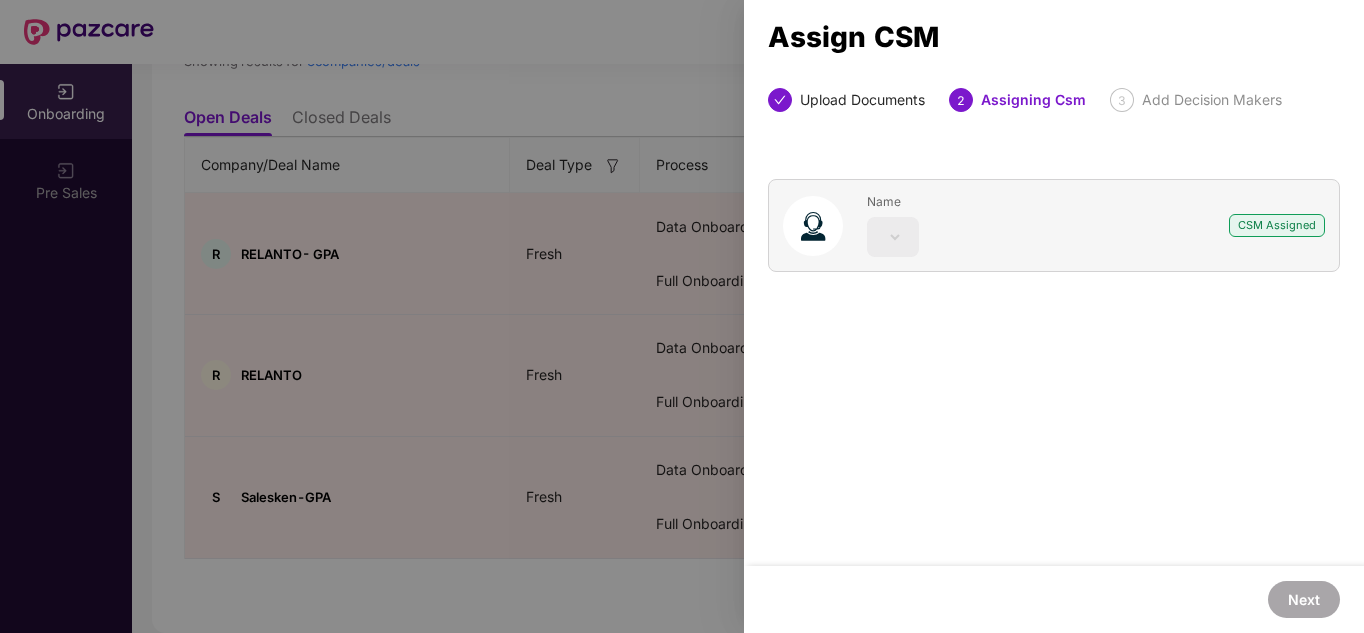 click at bounding box center (682, 316) 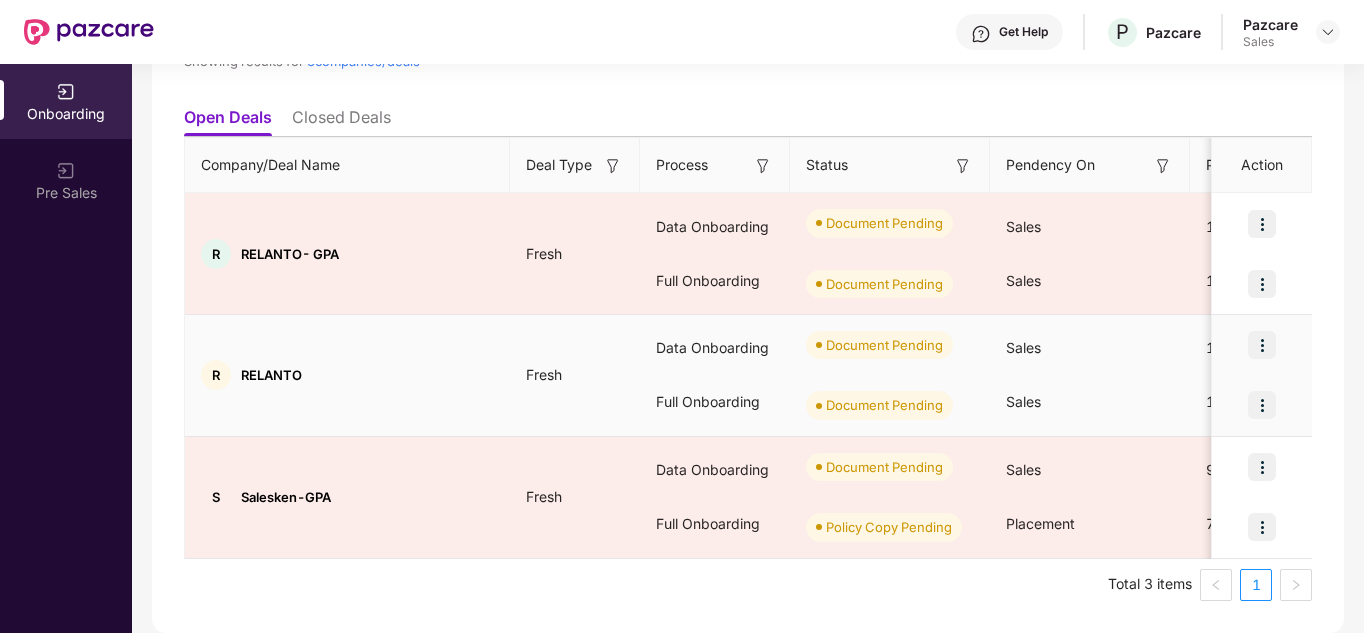 click at bounding box center (1262, 405) 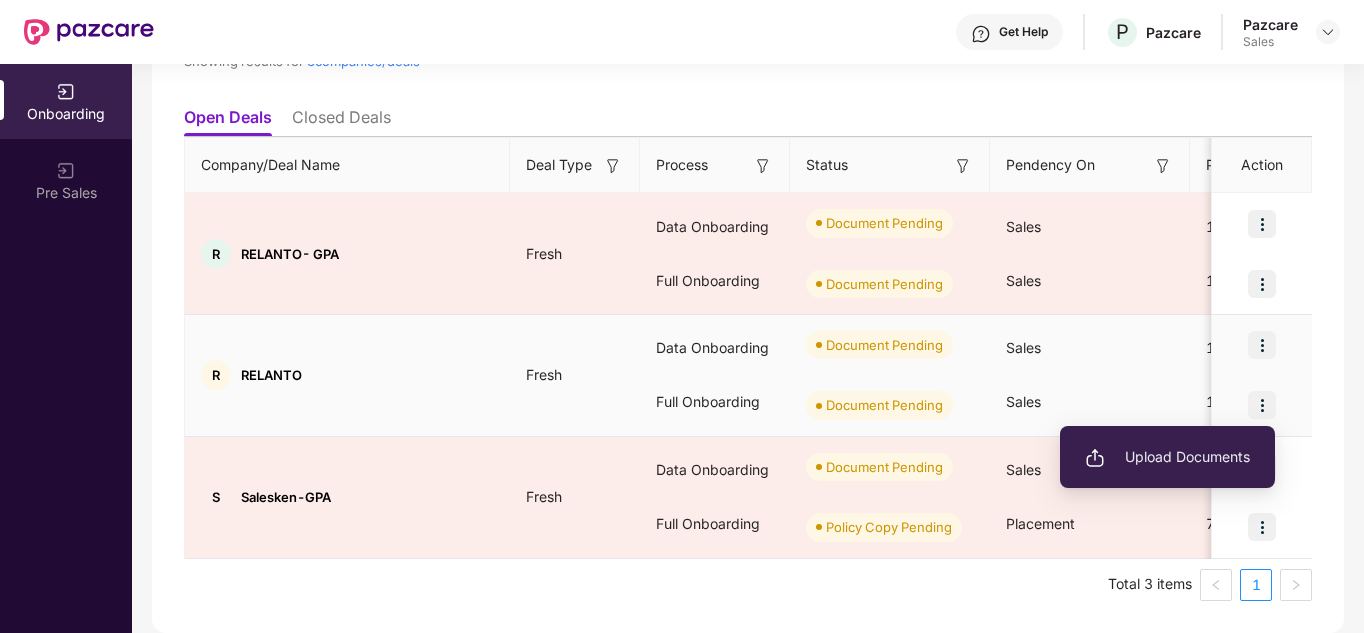 click on "Upload Documents" at bounding box center [1167, 457] 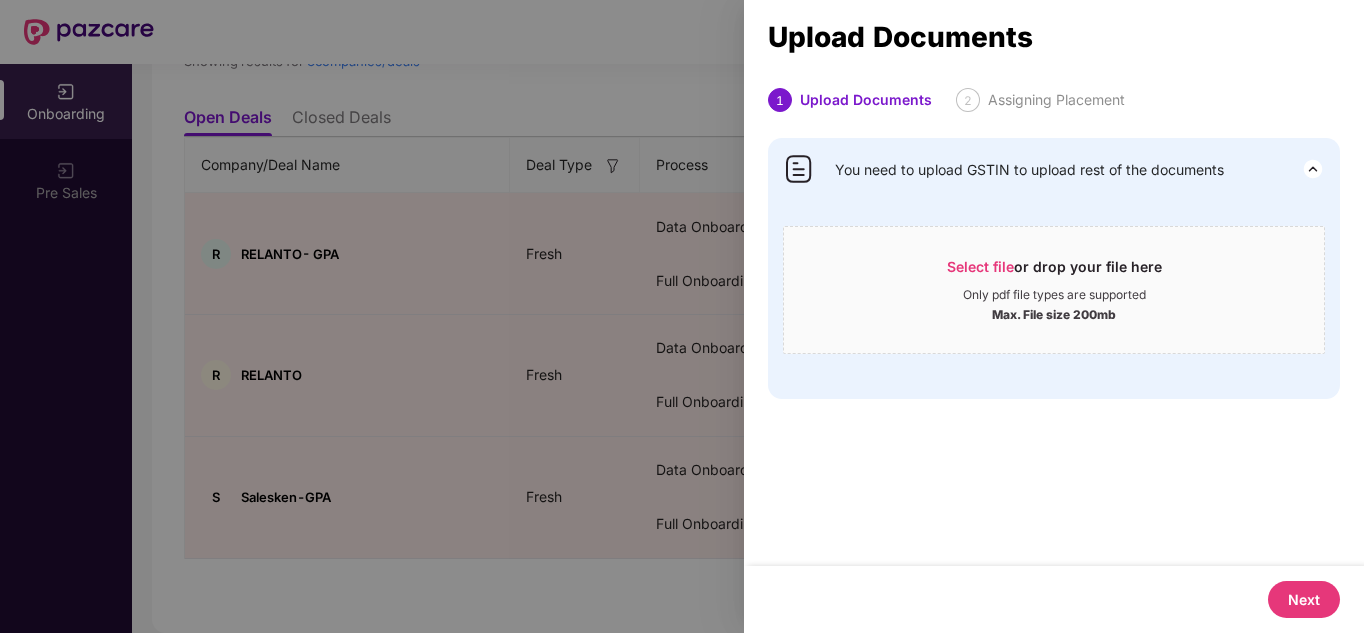 click at bounding box center (682, 316) 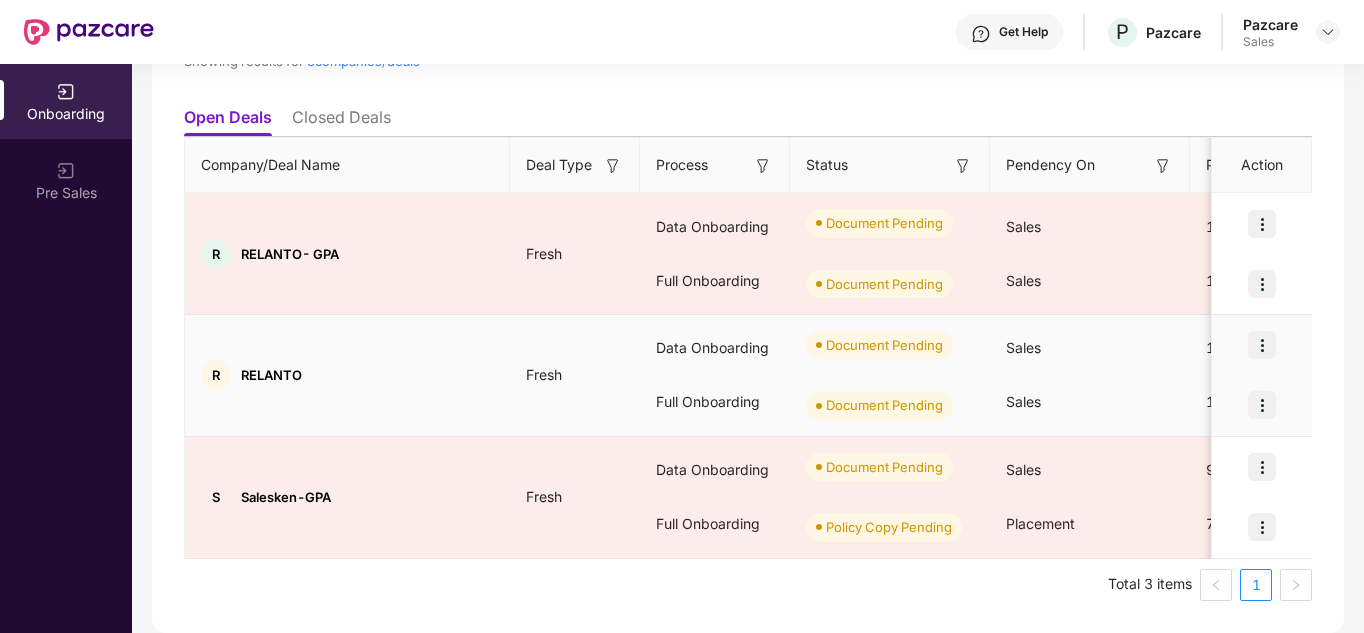 click at bounding box center [1262, 345] 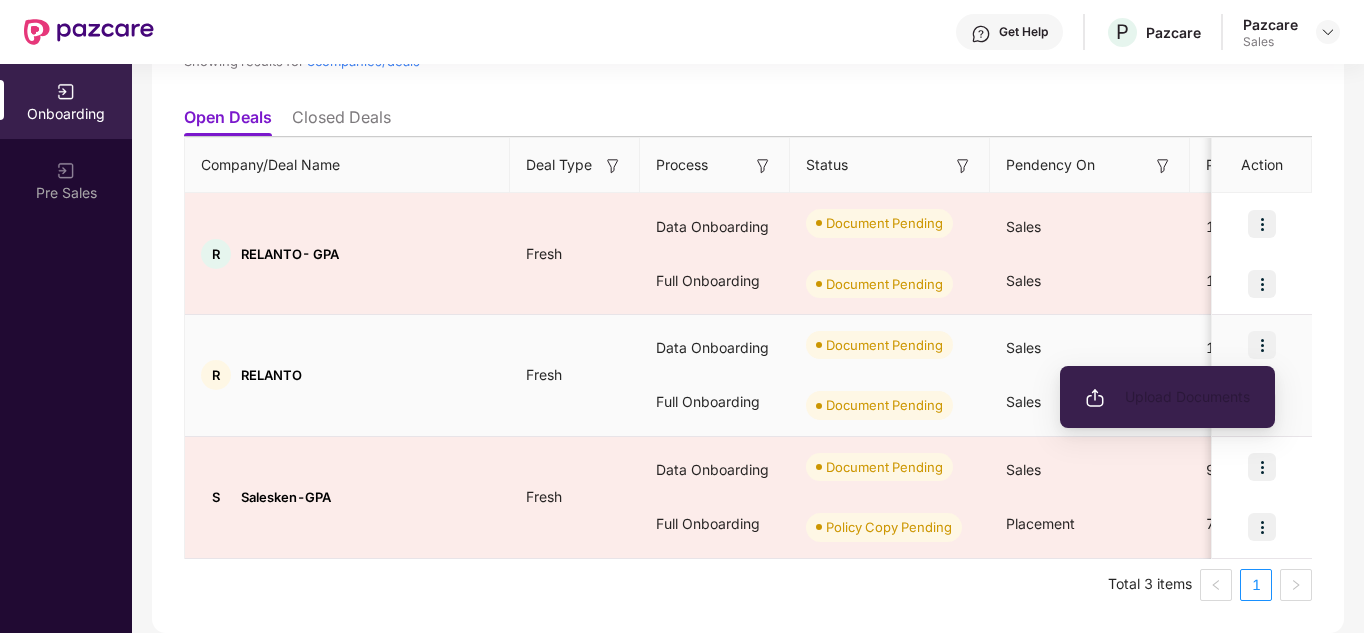 click on "Upload Documents" at bounding box center (1167, 397) 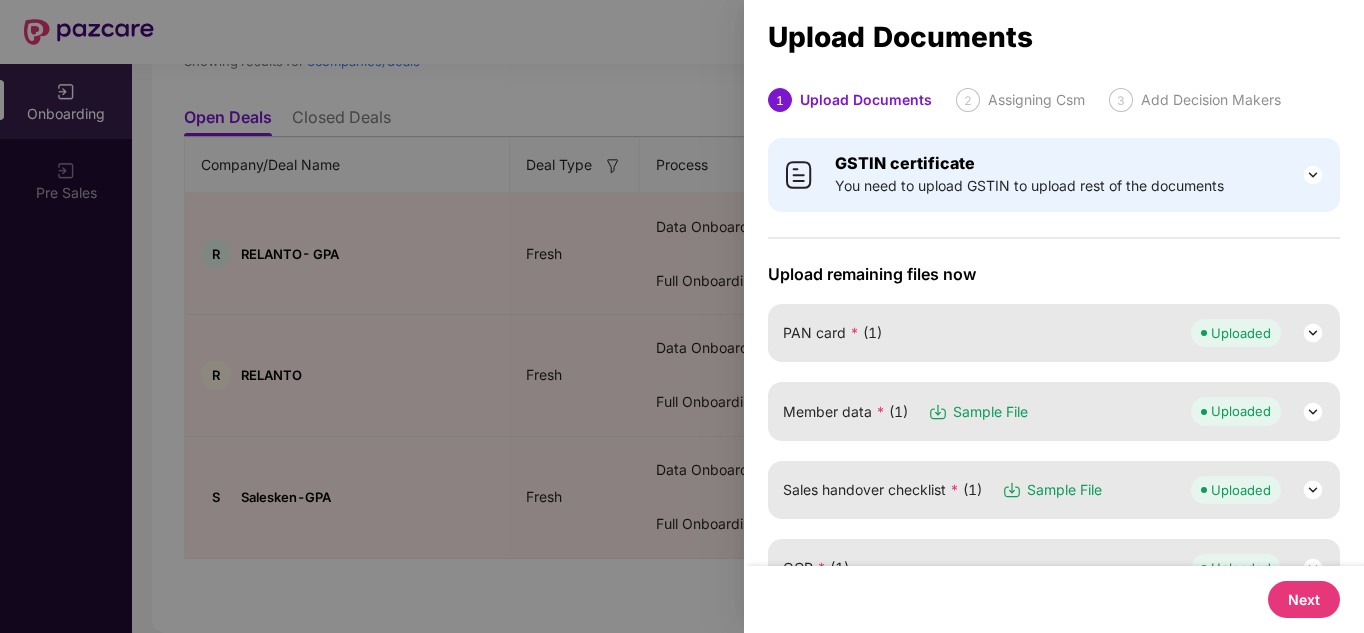 scroll, scrollTop: 436, scrollLeft: 0, axis: vertical 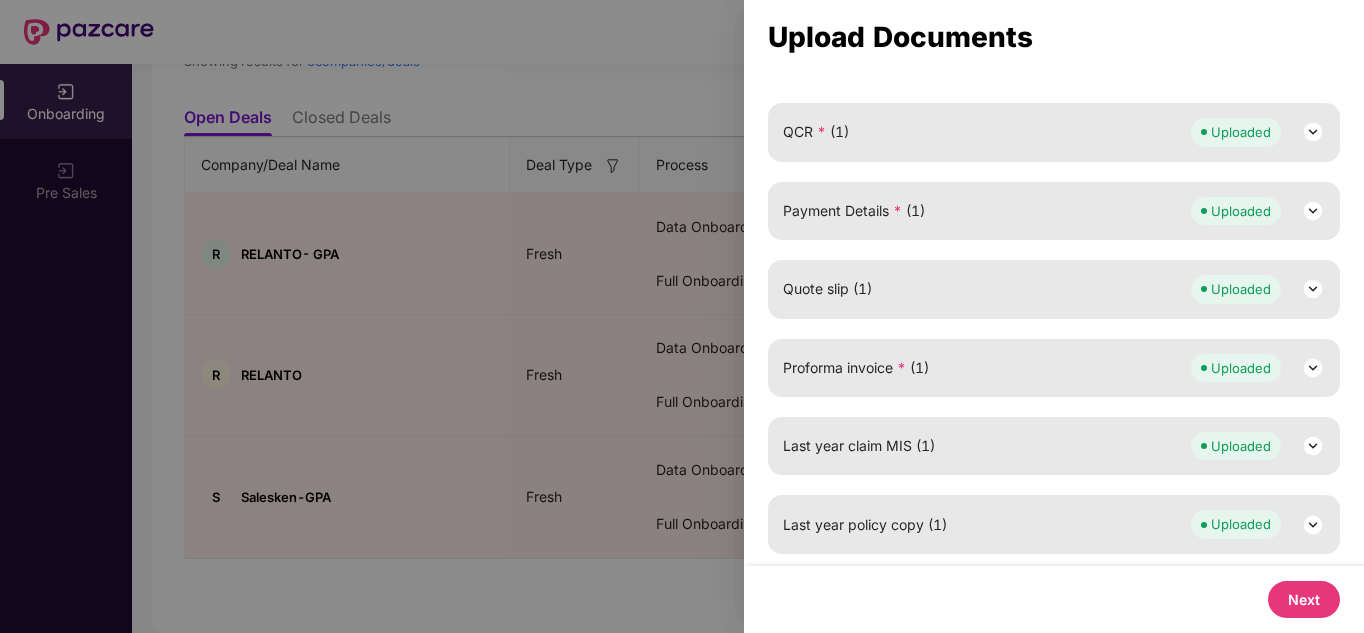 click on "Next" at bounding box center (1304, 599) 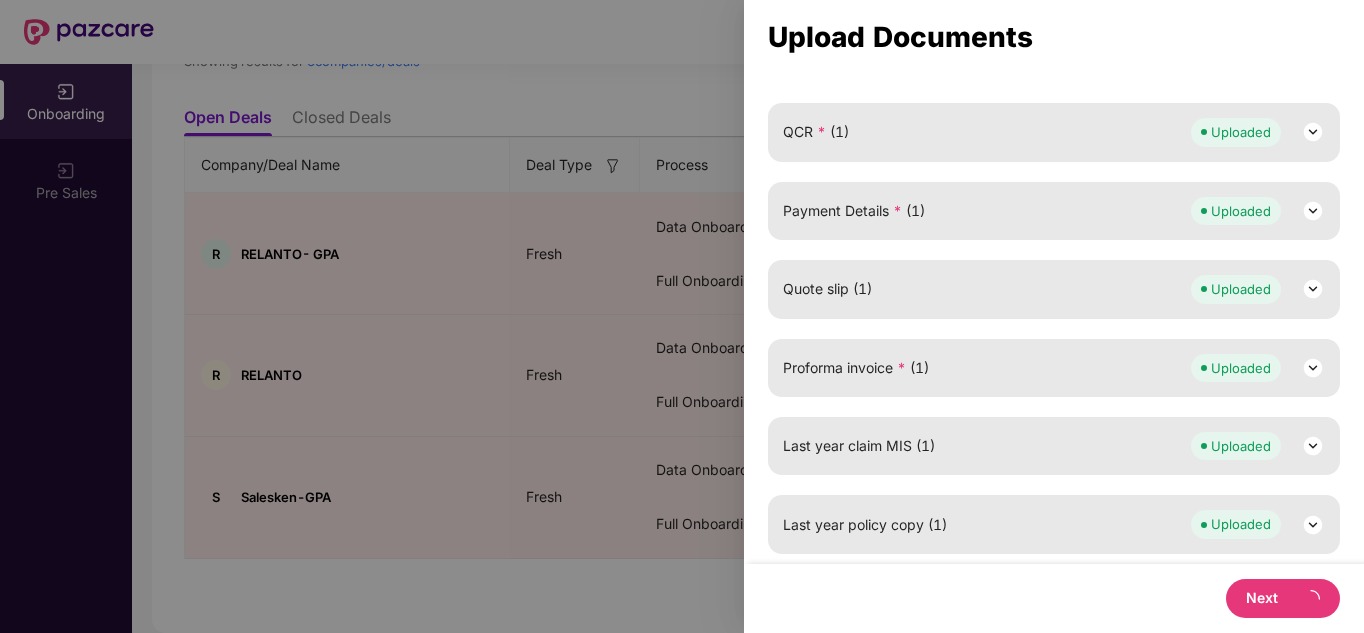 scroll, scrollTop: 0, scrollLeft: 0, axis: both 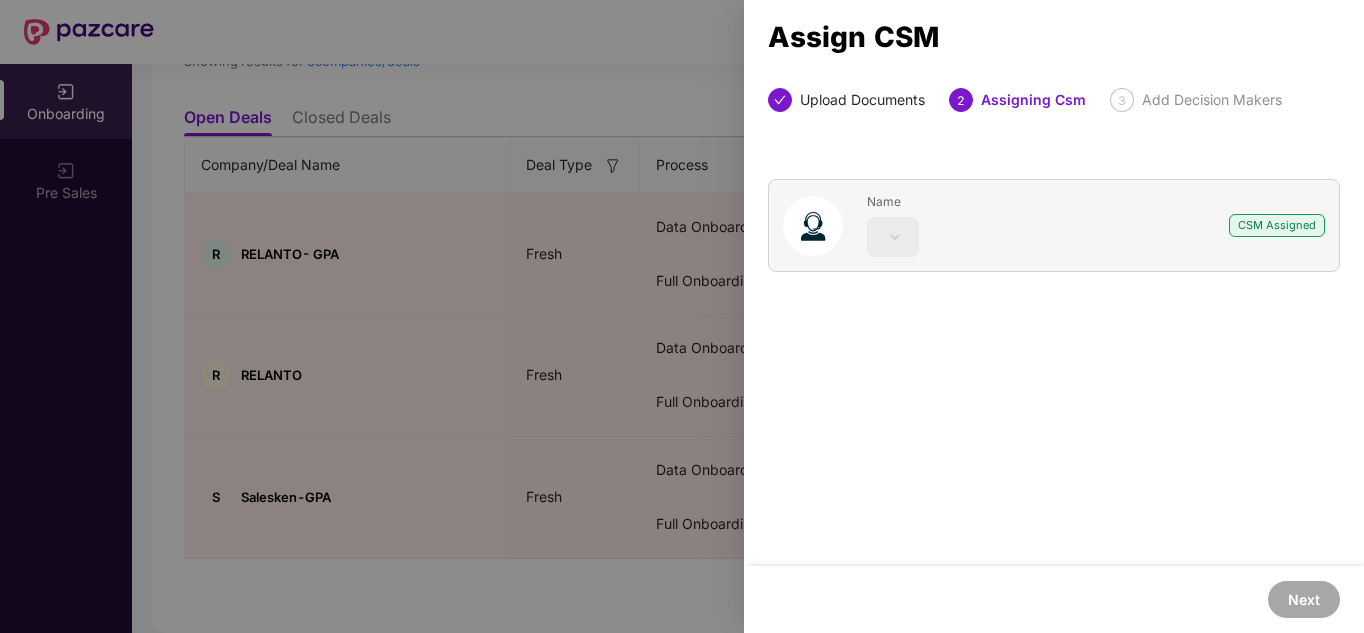 click at bounding box center [682, 316] 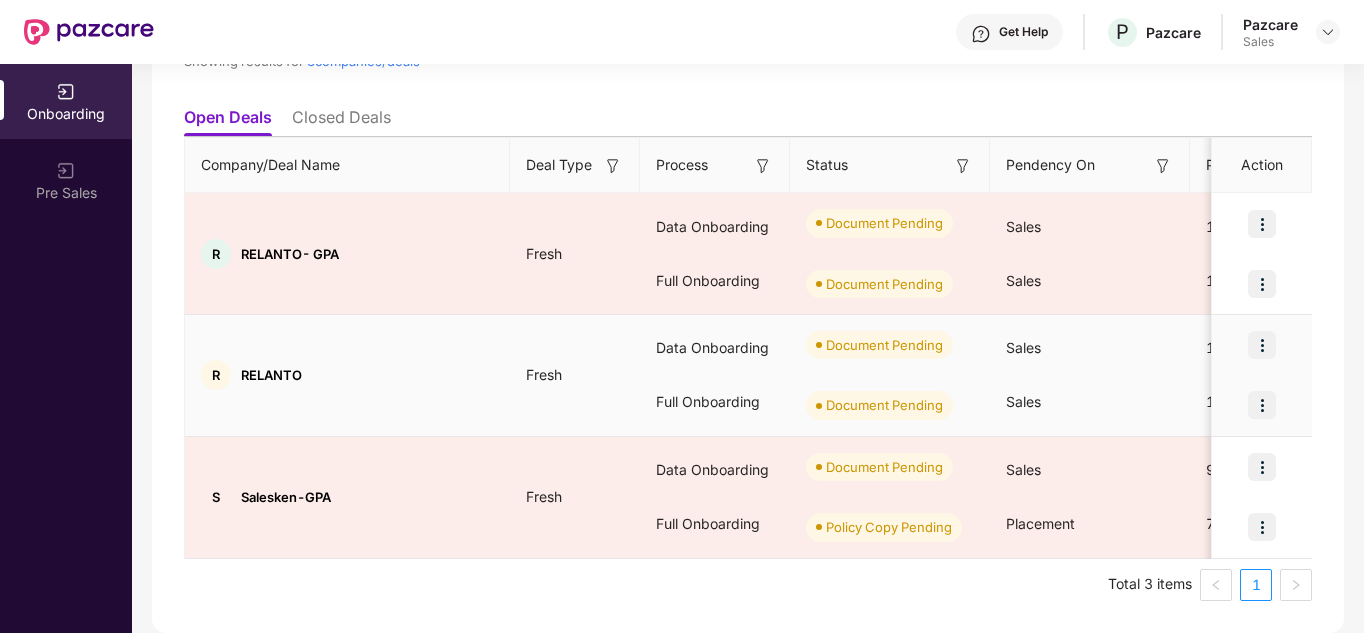 click at bounding box center (1262, 405) 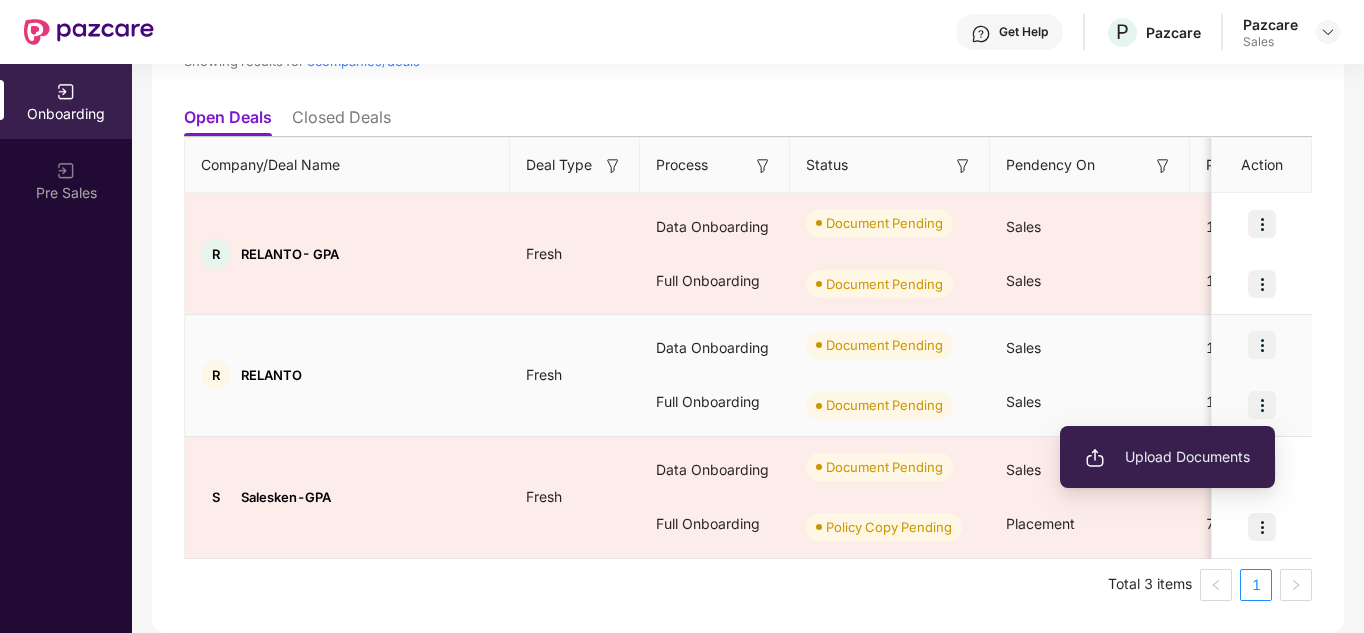 click on "Upload Documents" at bounding box center [1167, 457] 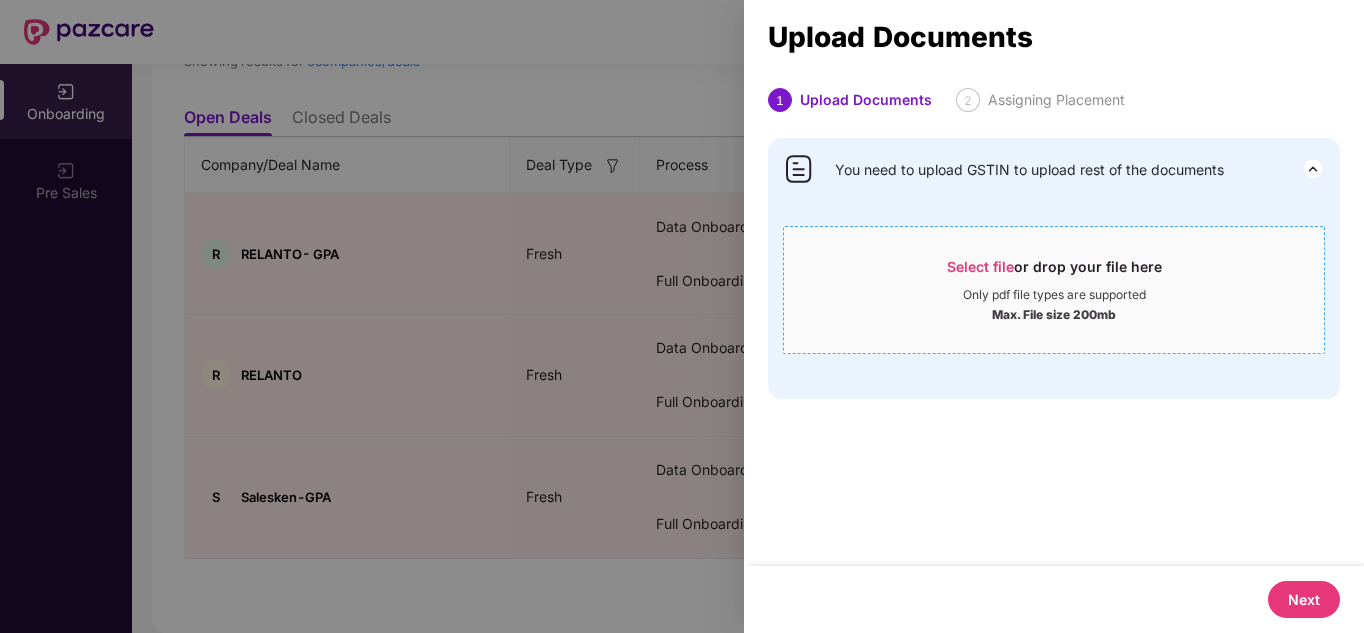 click on "Select file  or drop your file here" at bounding box center [1054, 272] 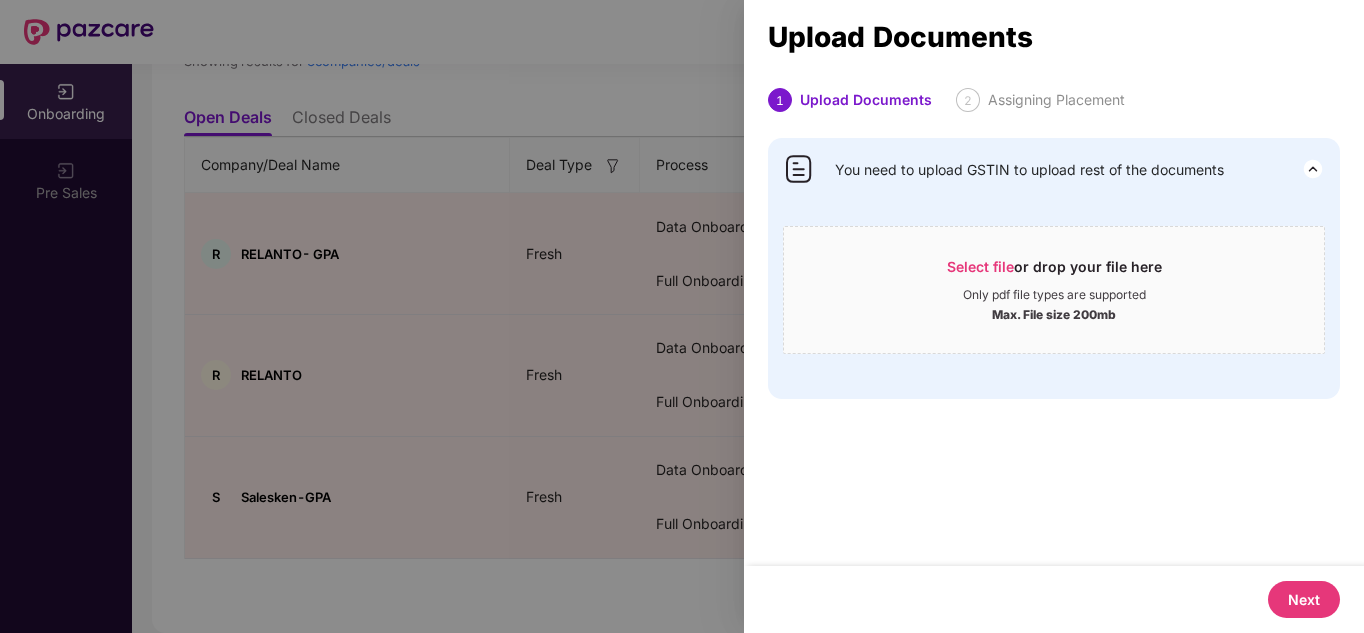 click on "Select file  or drop your file here Only pdf file types are supported Max. File size 200mb" at bounding box center [1054, 285] 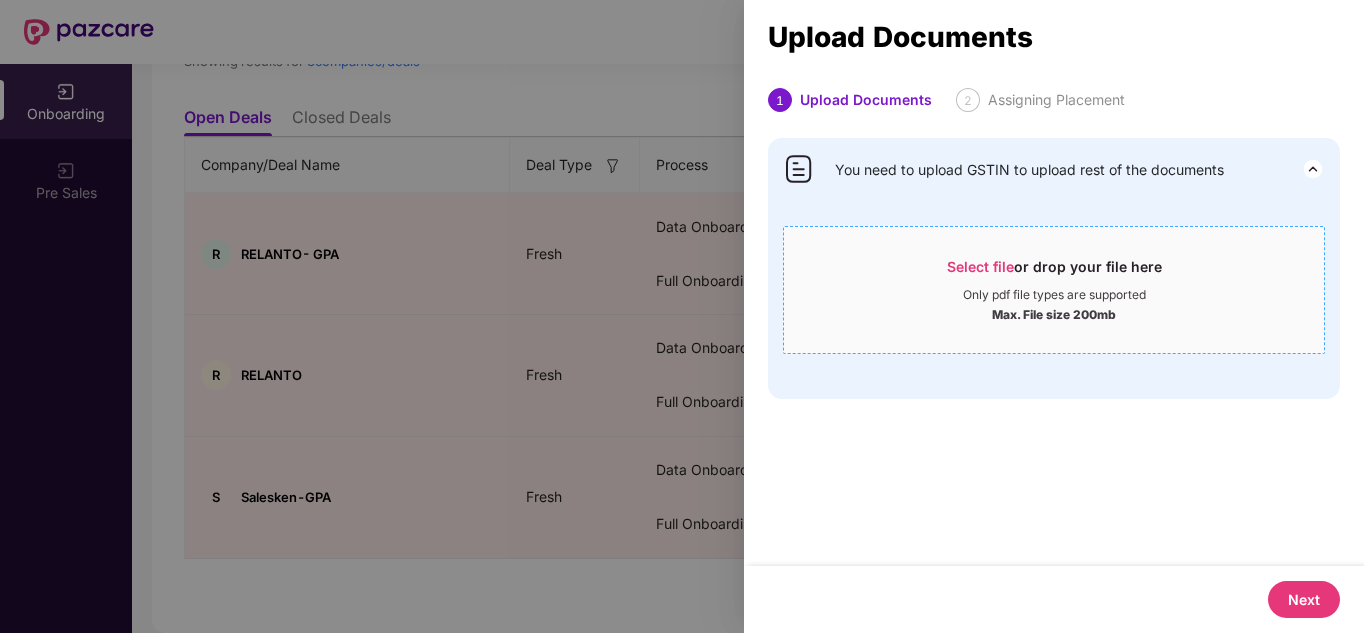 click on "Select file  or drop your file here Only pdf file types are supported Max. File size 200mb" at bounding box center [1054, 290] 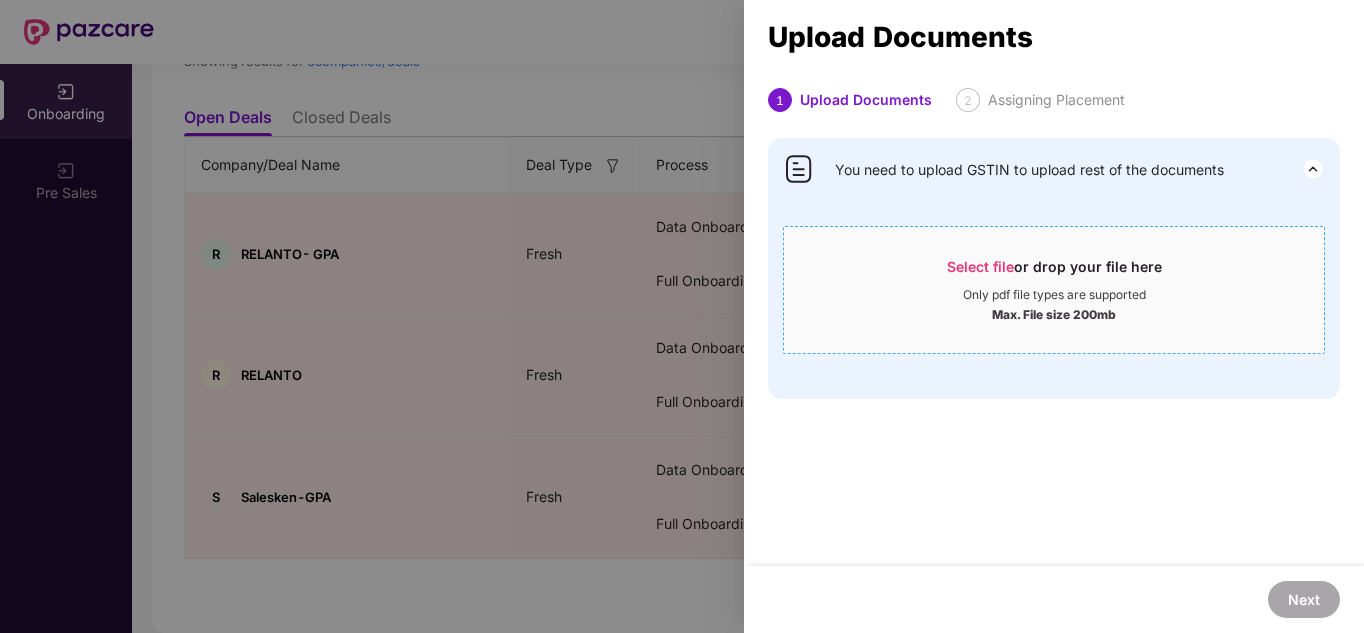 click on "Select file" at bounding box center [980, 266] 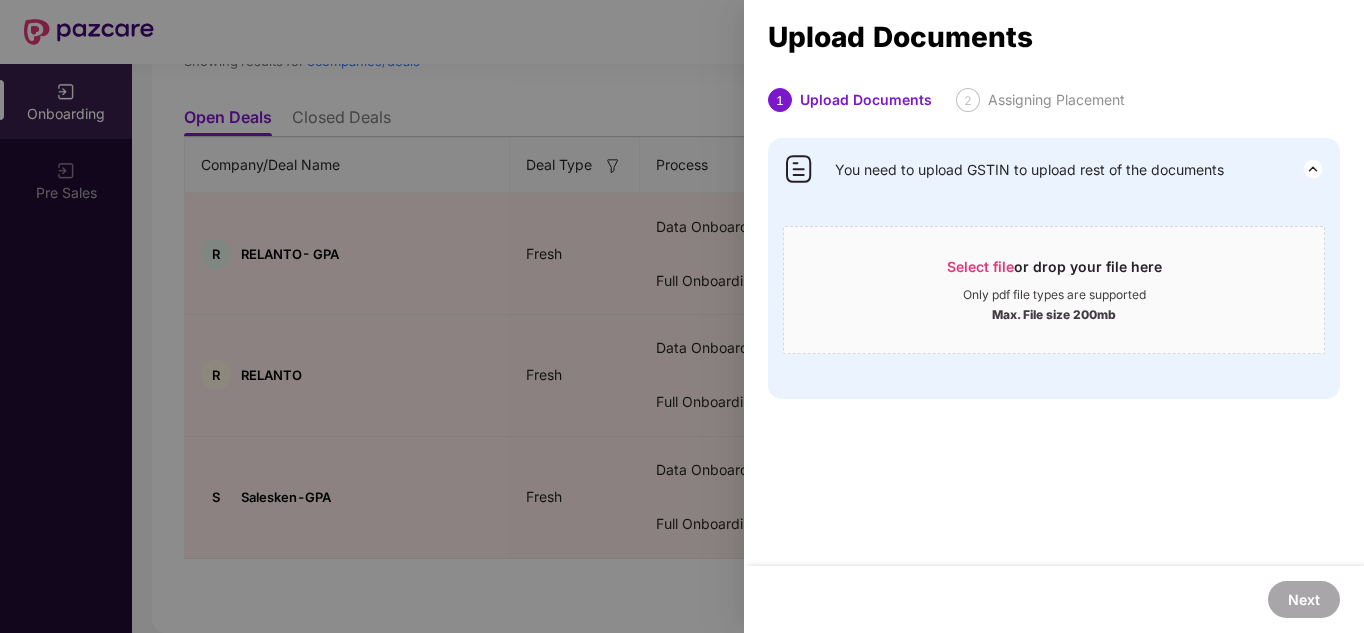 click at bounding box center [1313, 169] 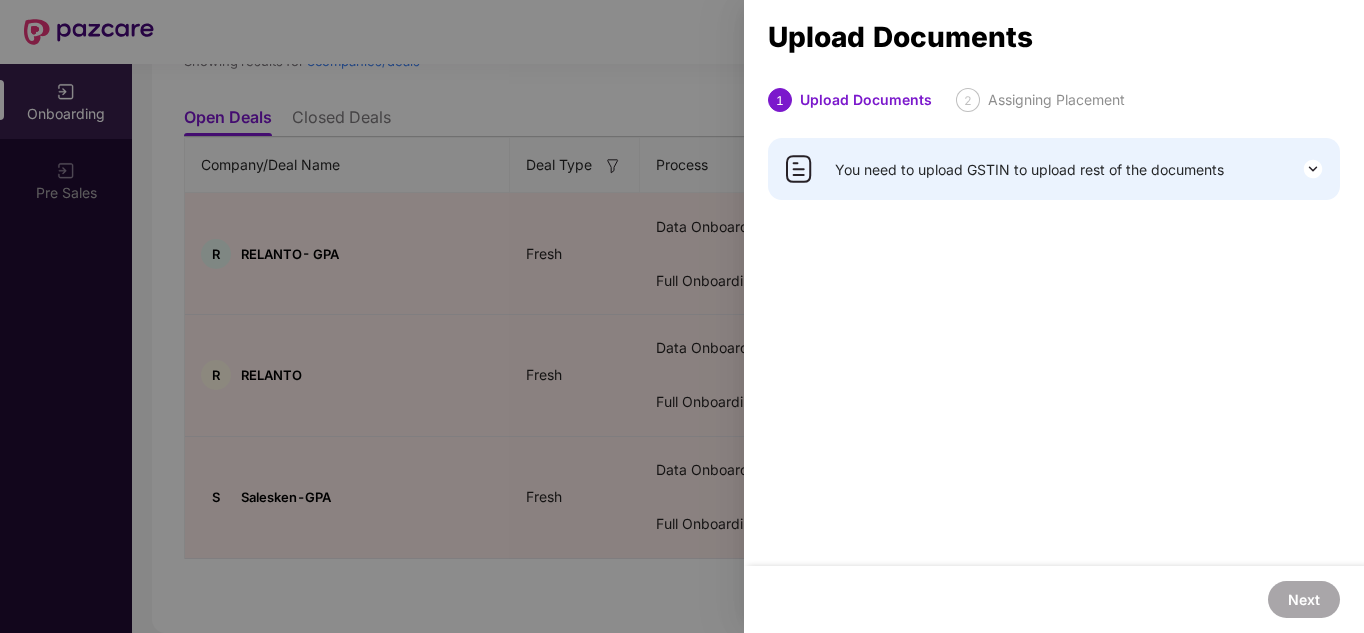 click at bounding box center (1313, 169) 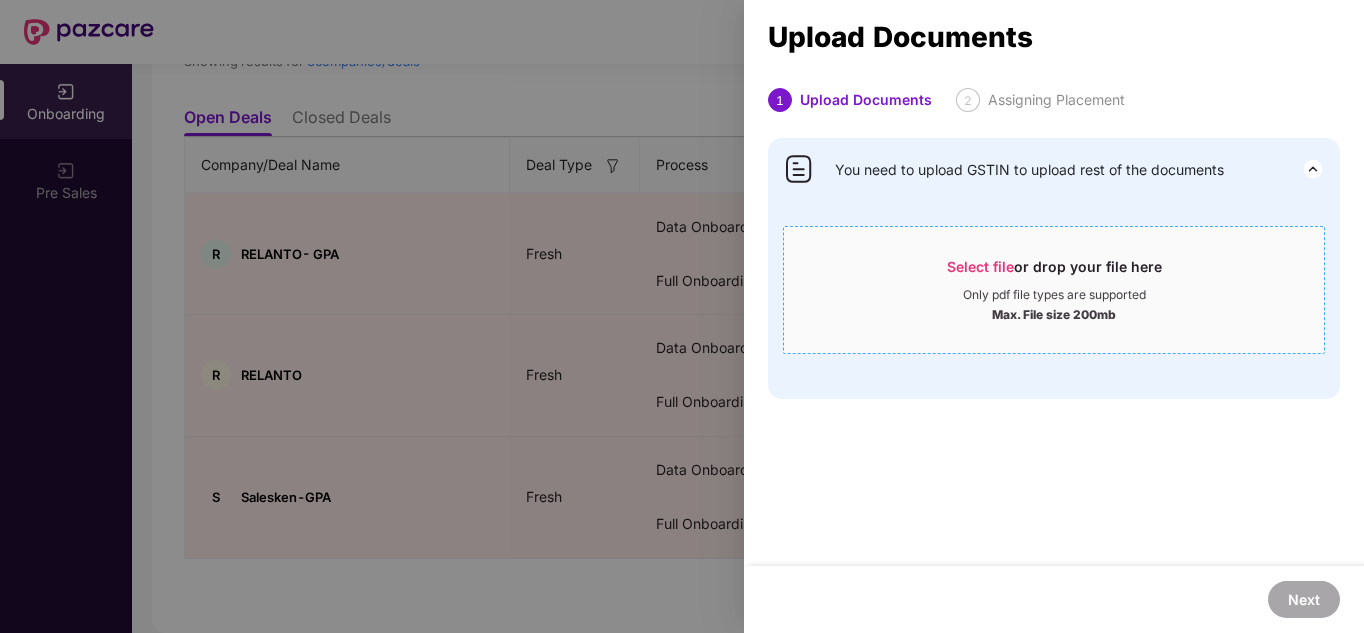 click on "Select file  or drop your file here" at bounding box center (1054, 272) 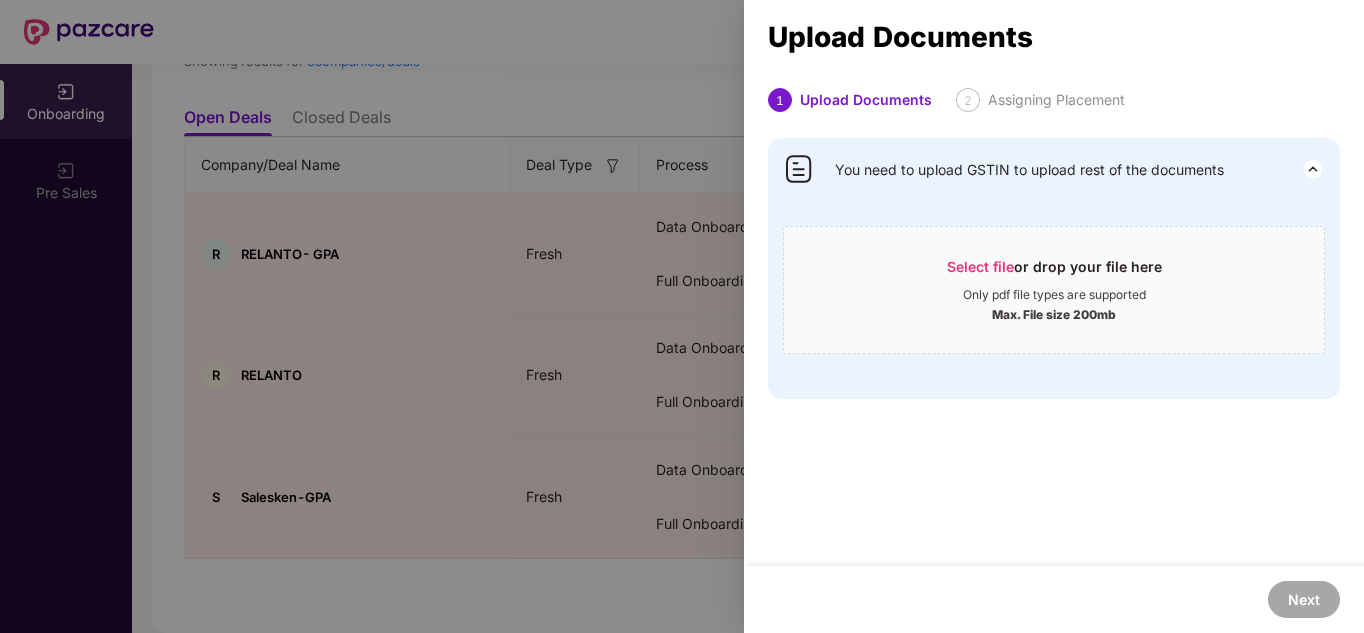 click on "Upload Documents 1 Upload Documents 2 Assigning Placement You need to upload GSTIN to upload rest of the documents Select file  or drop your file here Only pdf file types are supported Max. File size 200mb [FILENAME]" at bounding box center [1054, 327] 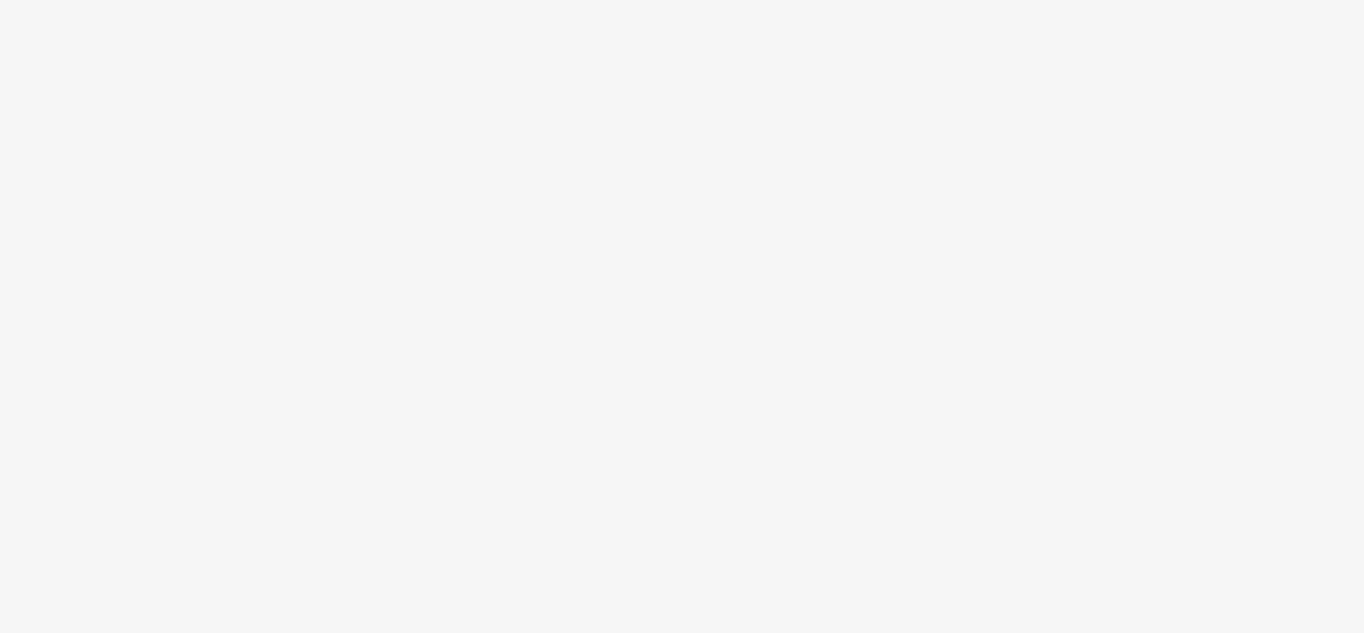 scroll, scrollTop: 0, scrollLeft: 0, axis: both 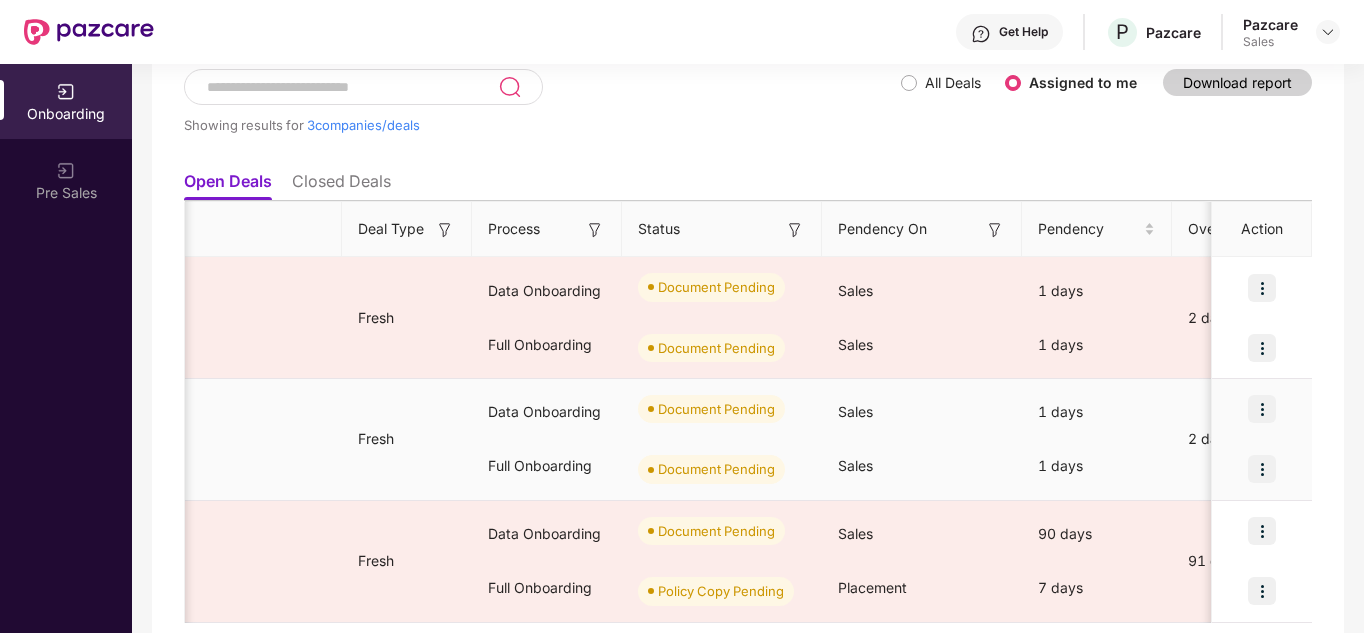 click at bounding box center [1262, 469] 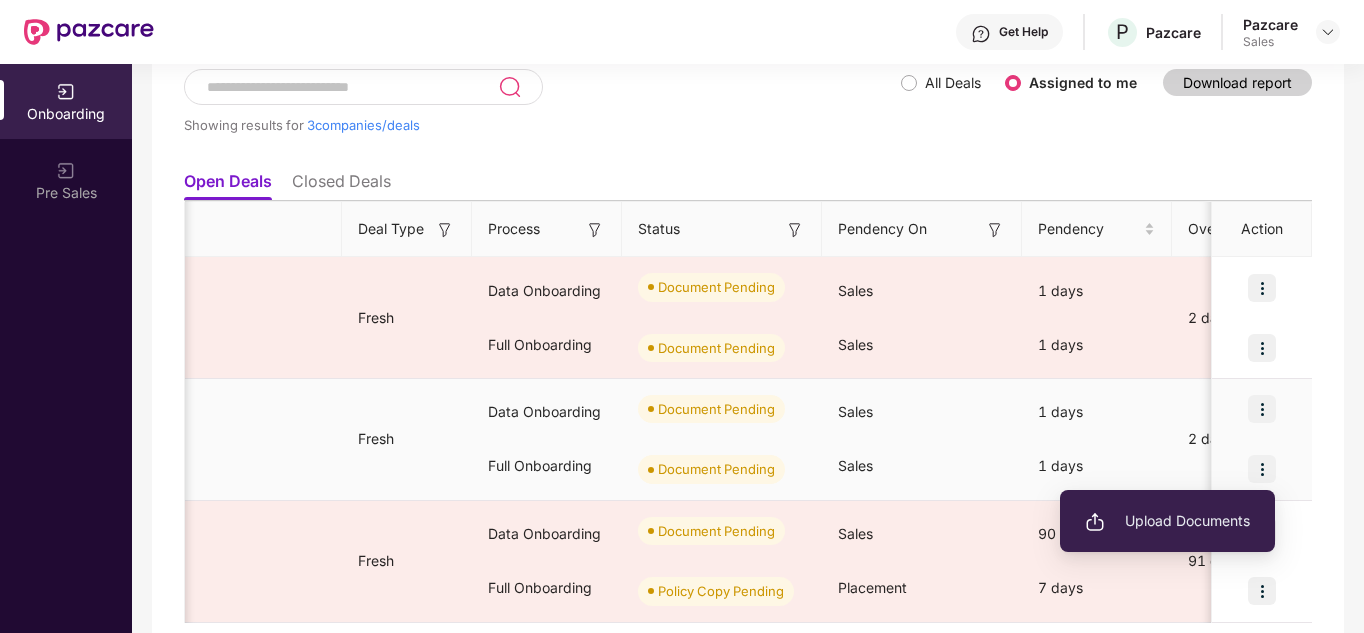 click on "Upload Documents" at bounding box center (1167, 521) 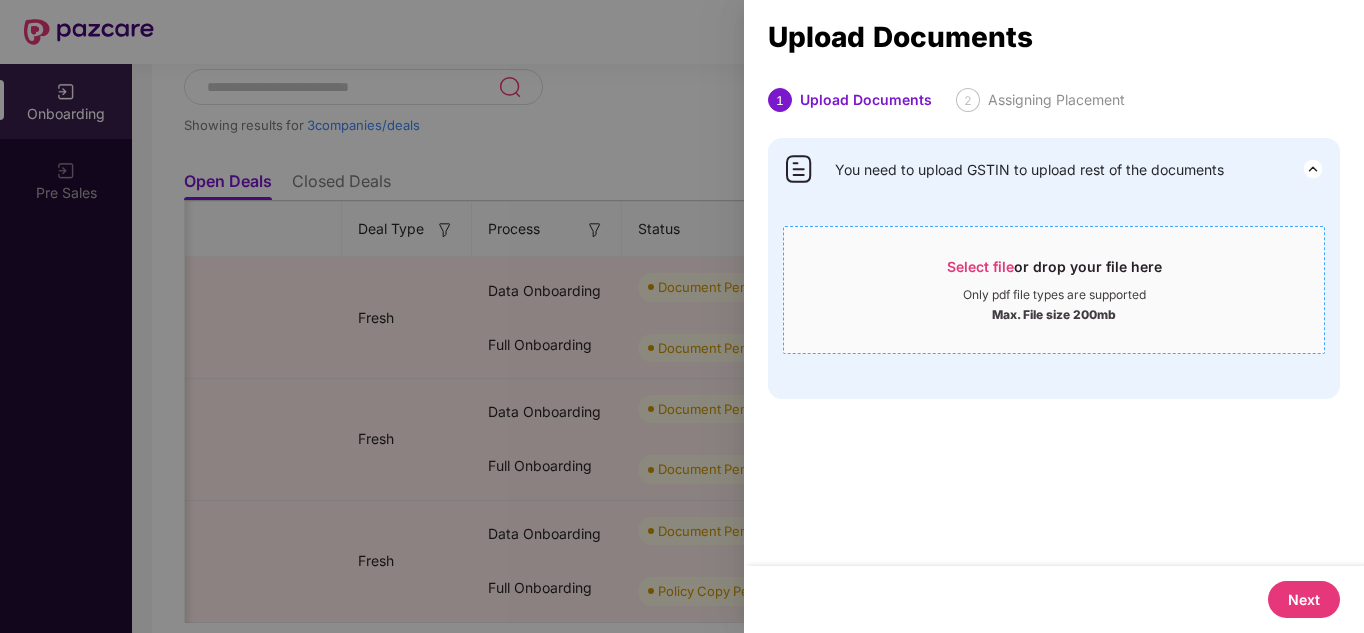 click on "Select file  or drop your file here Only pdf file types are supported Max. File size 200mb" at bounding box center [1054, 290] 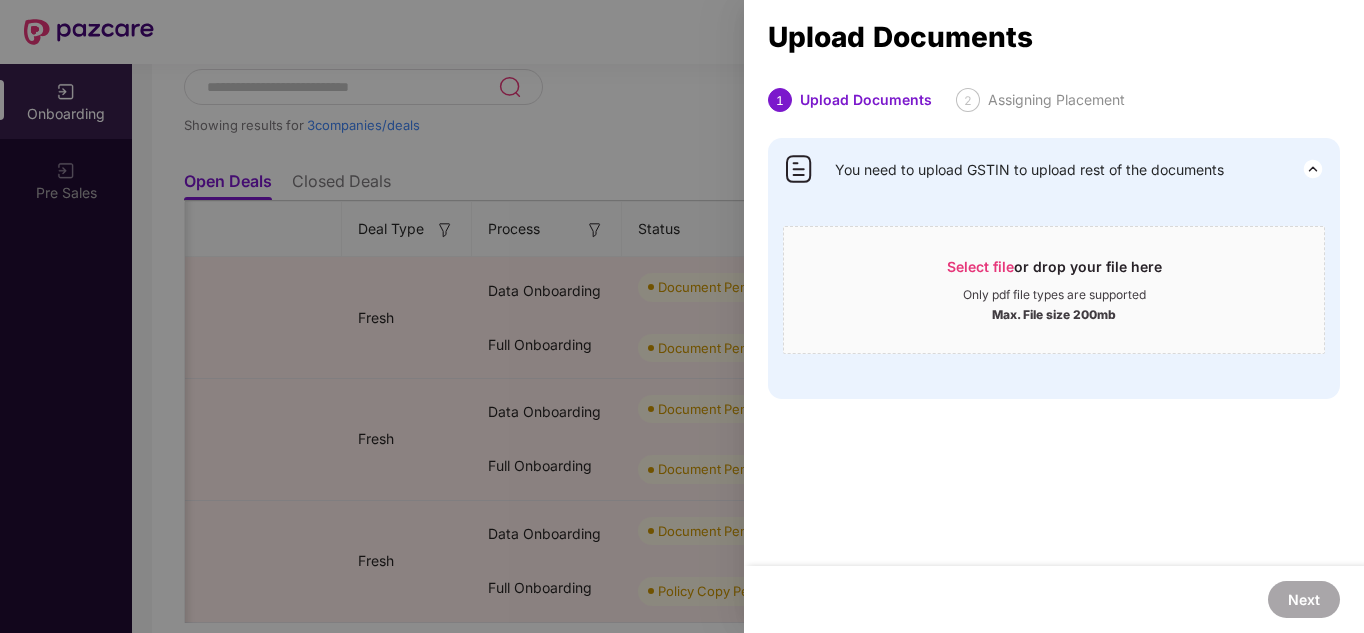 click at bounding box center (682, 316) 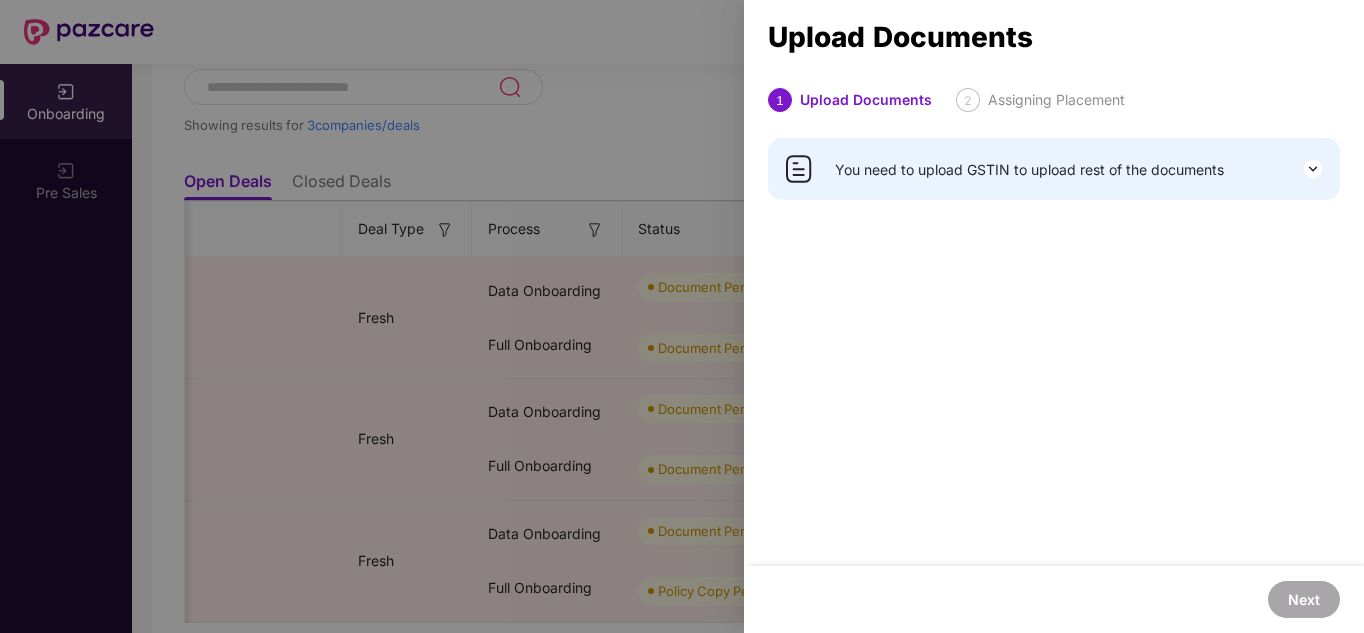 click at bounding box center (1313, 169) 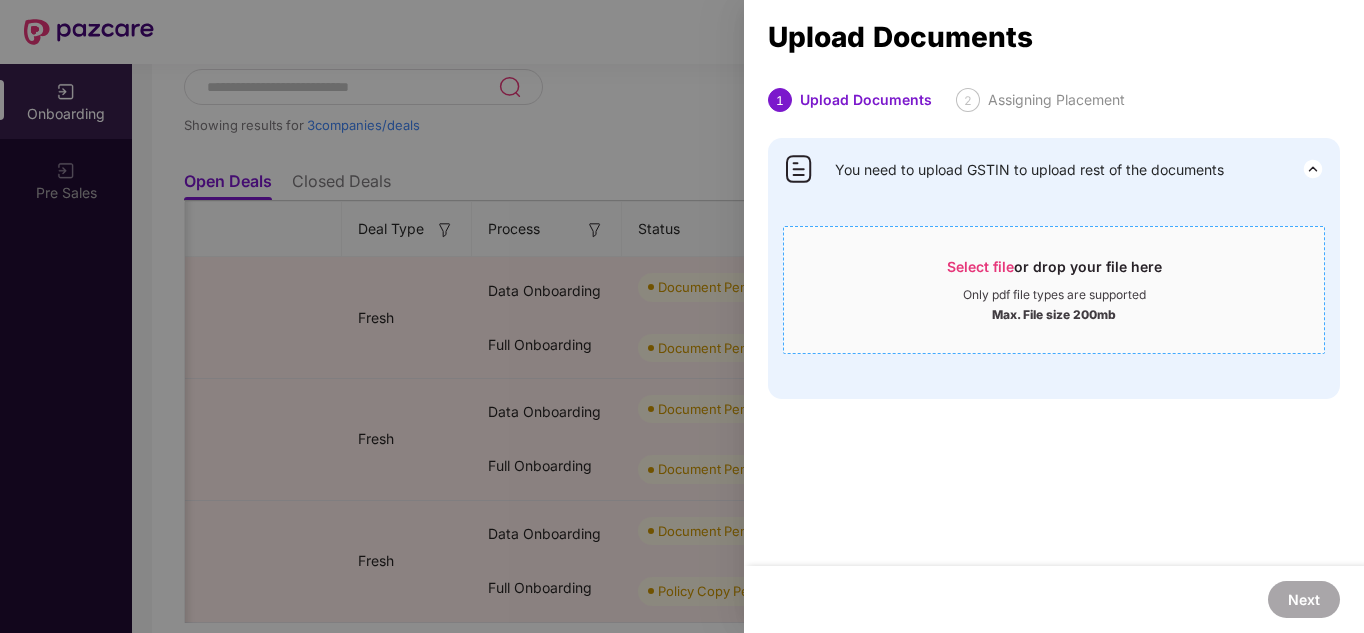 click on "Select file  or drop your file here Only pdf file types are supported Max. File size 200mb" at bounding box center [1054, 290] 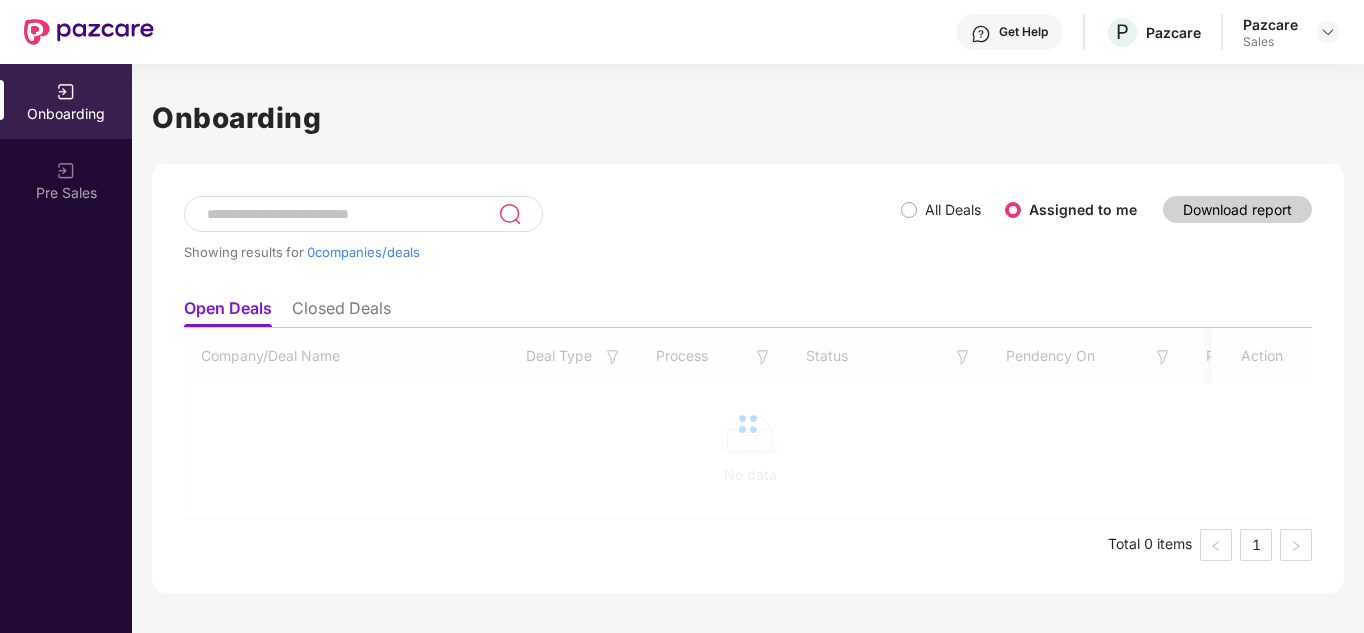 scroll, scrollTop: 0, scrollLeft: 0, axis: both 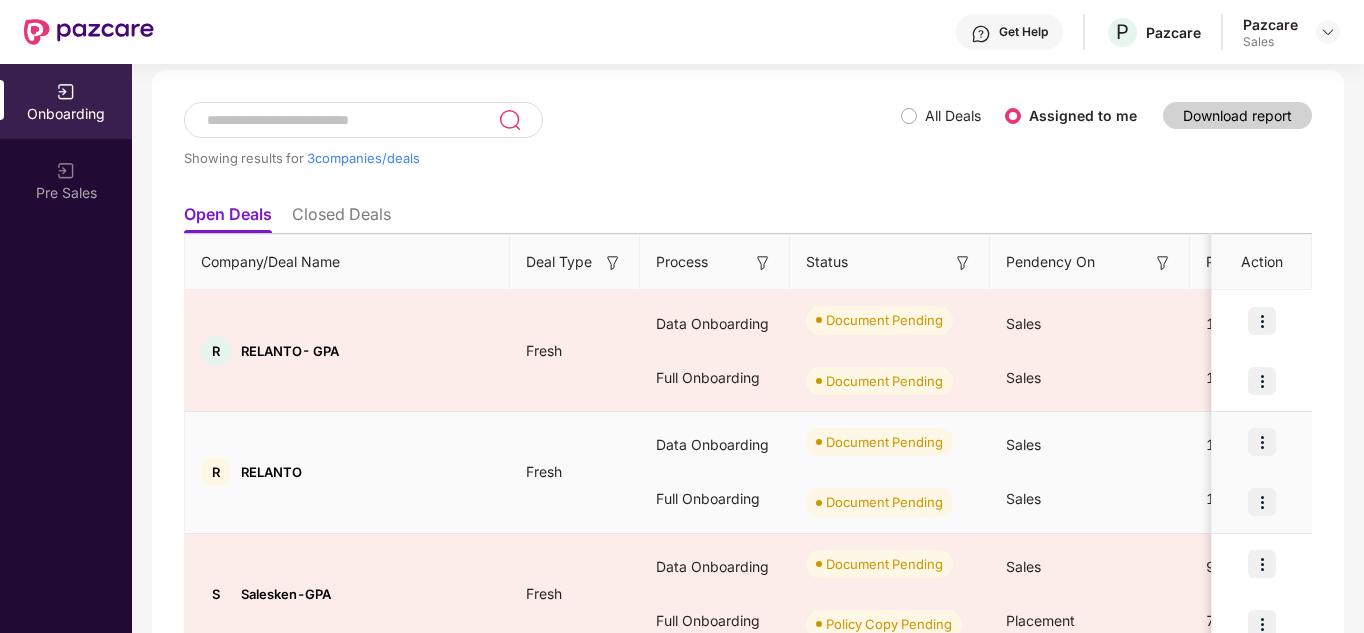 click at bounding box center (1262, 502) 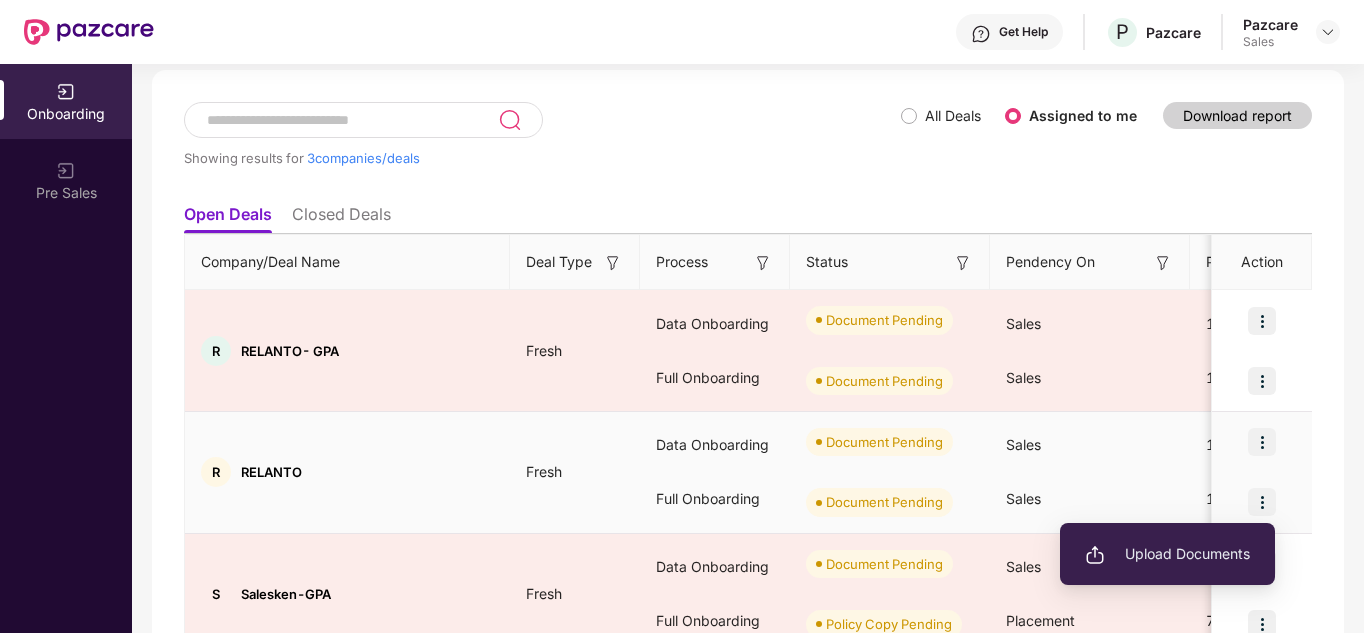 click on "Upload Documents" at bounding box center [1167, 554] 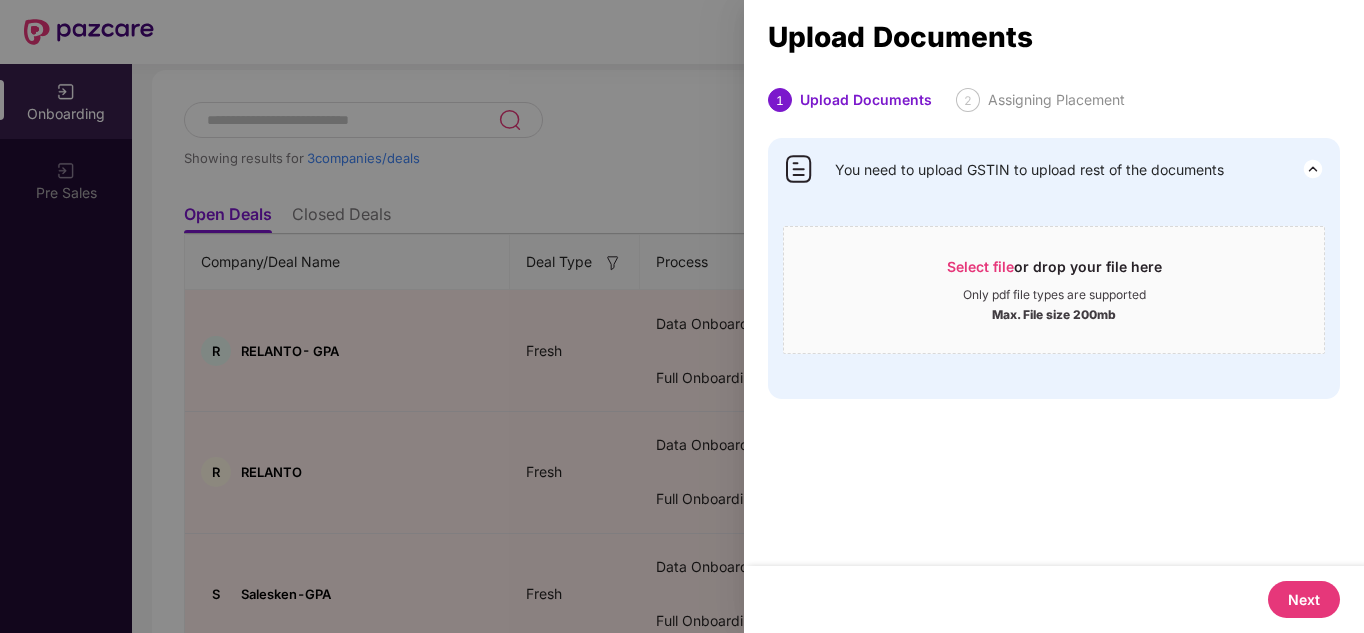 click at bounding box center (682, 316) 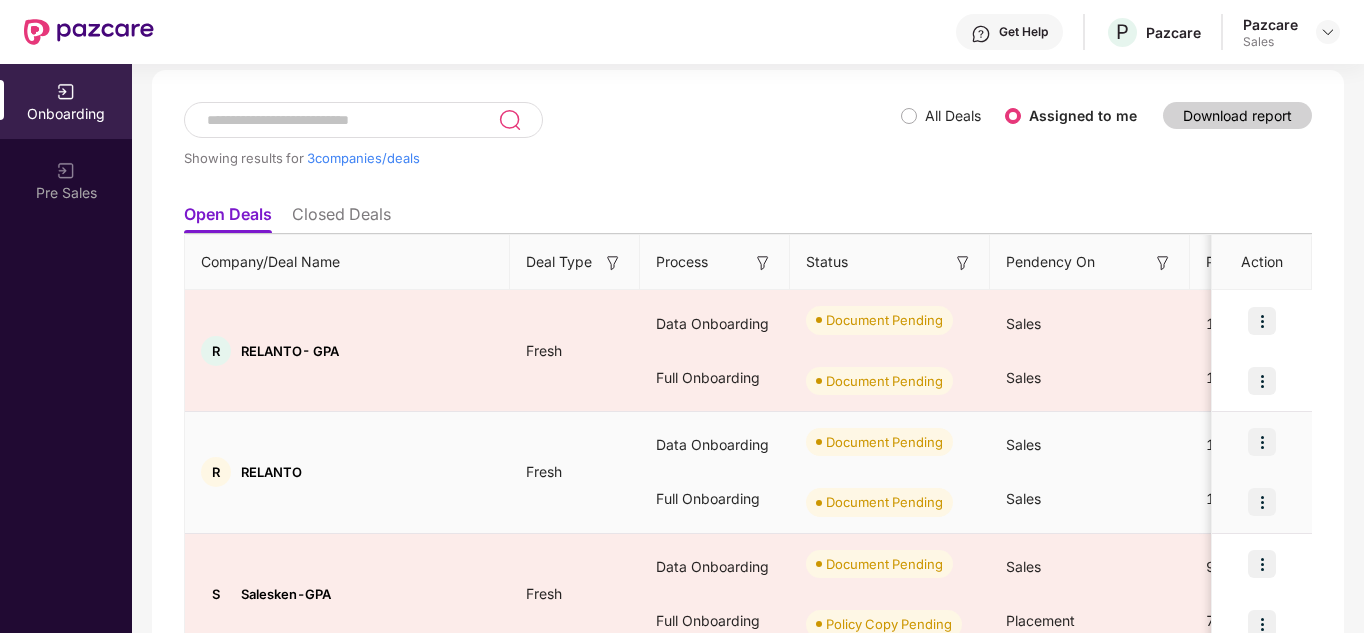 click at bounding box center (1262, 502) 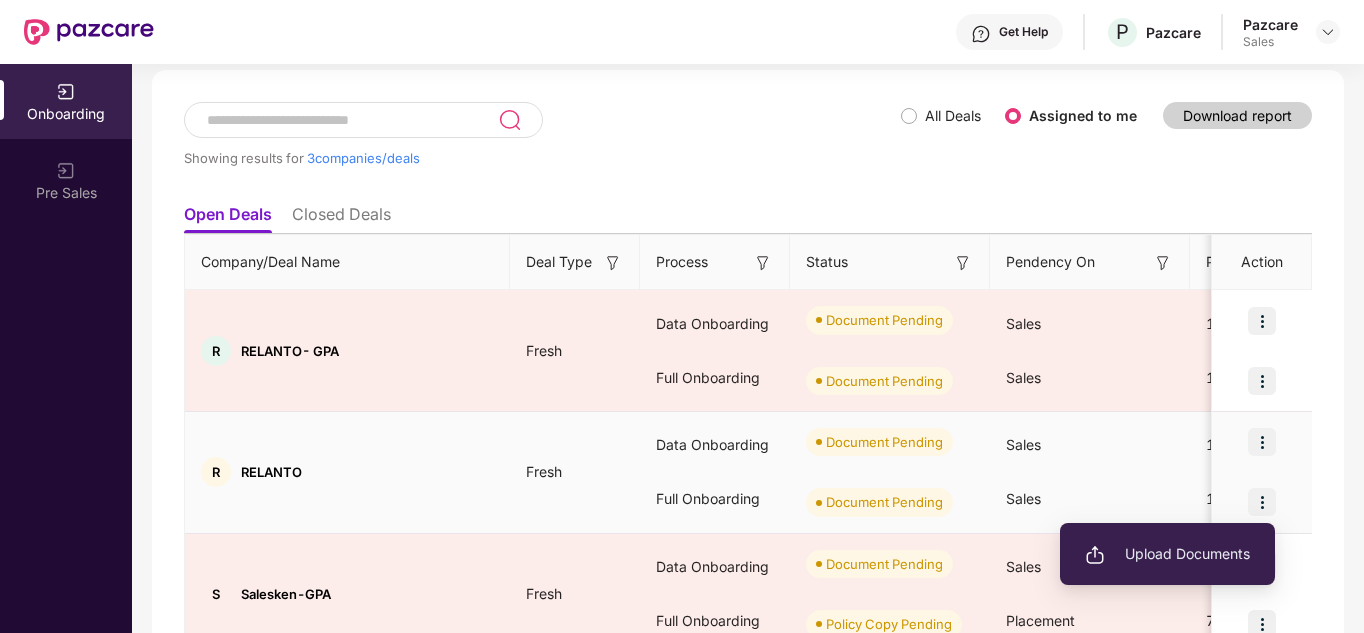 click on "Upload Documents" at bounding box center [1167, 554] 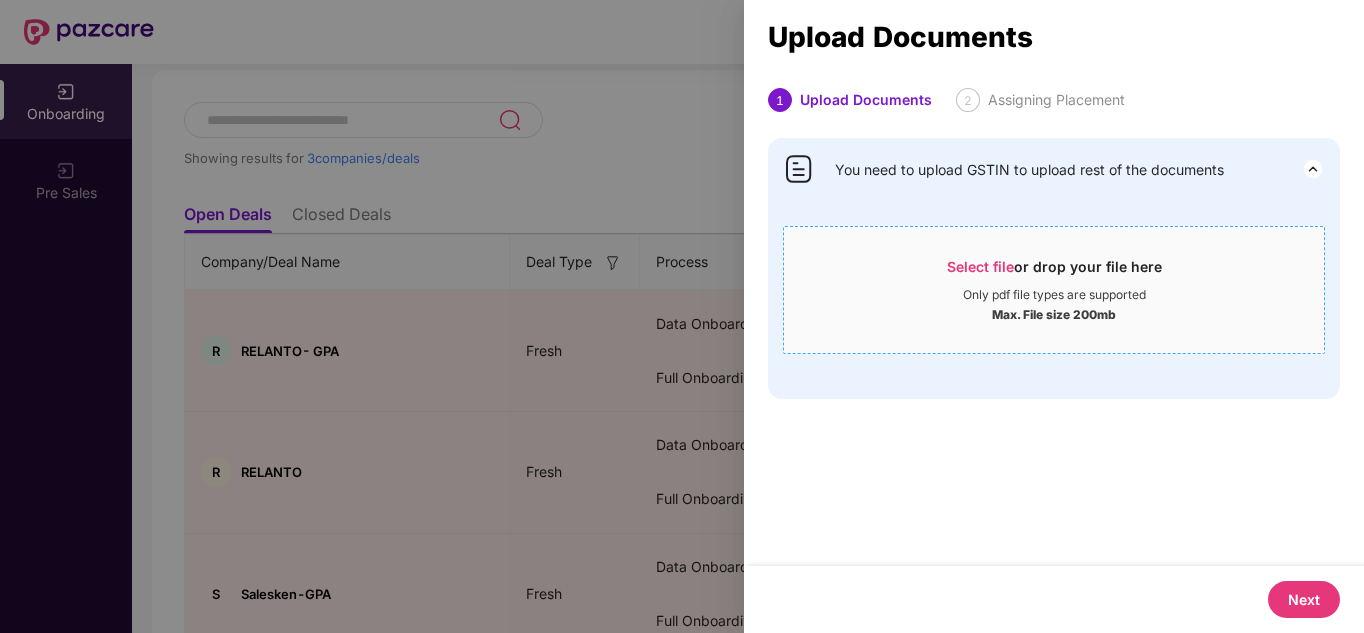 click on "Select file" at bounding box center [980, 266] 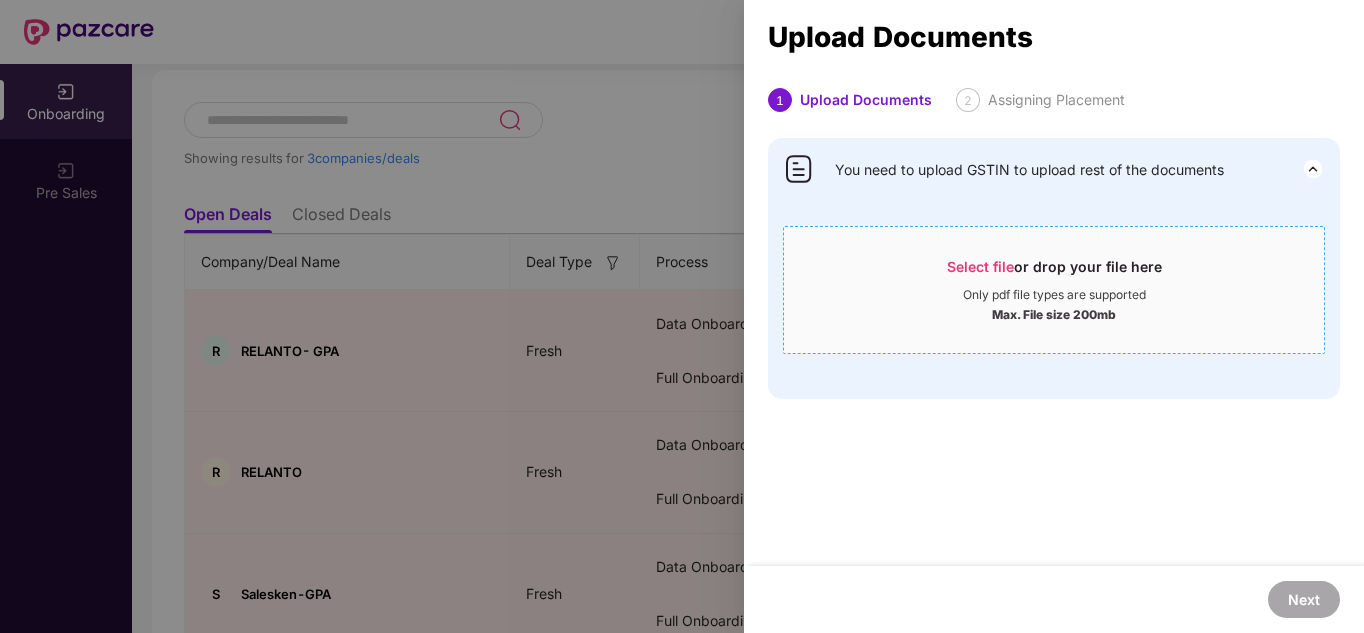 click at bounding box center (682, 316) 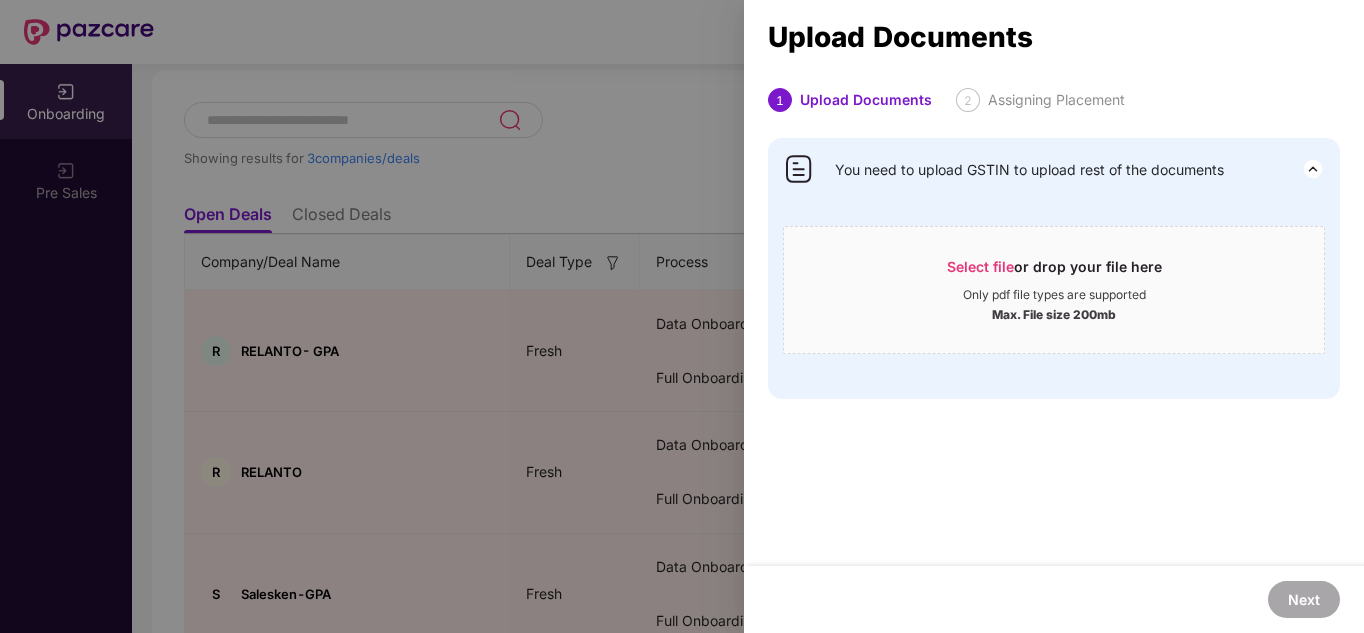 click at bounding box center (682, 316) 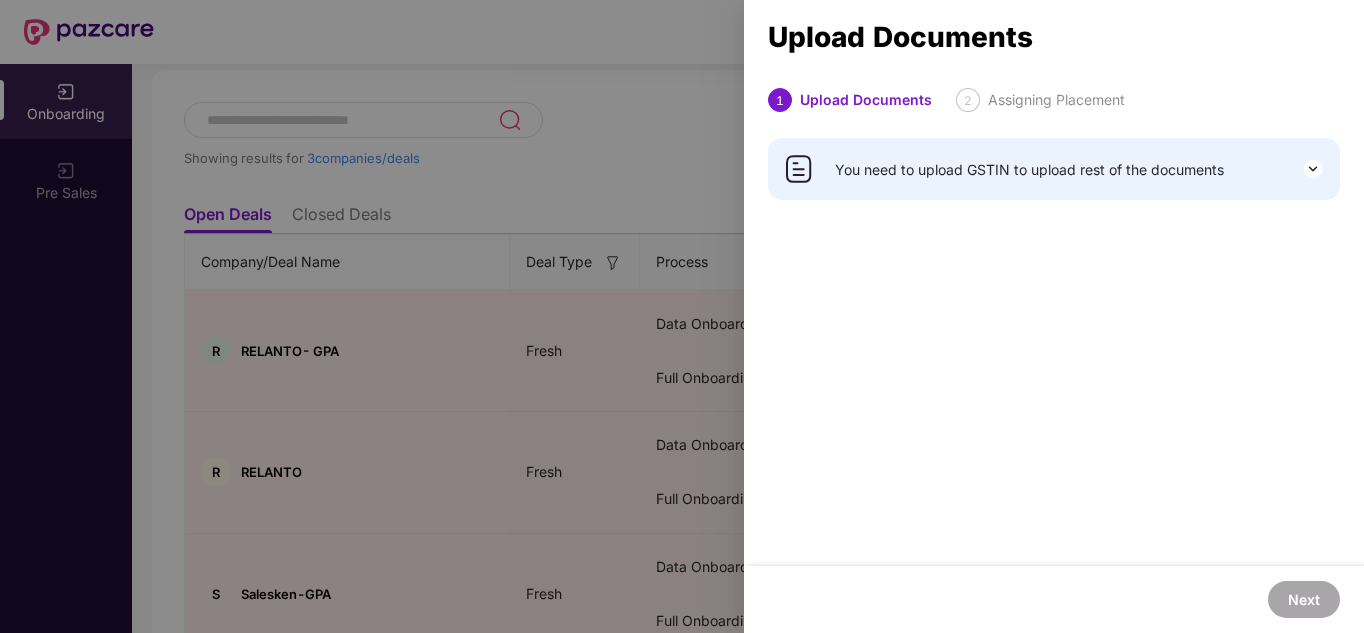 click at bounding box center [1313, 169] 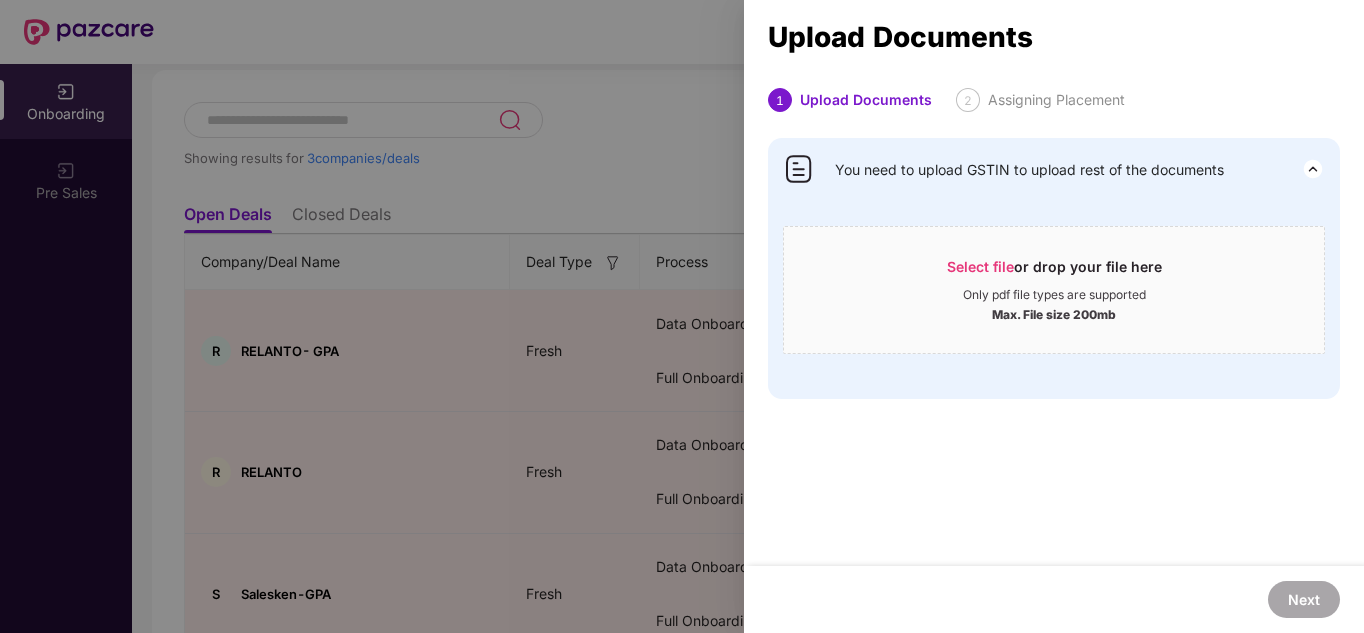 click at bounding box center [682, 316] 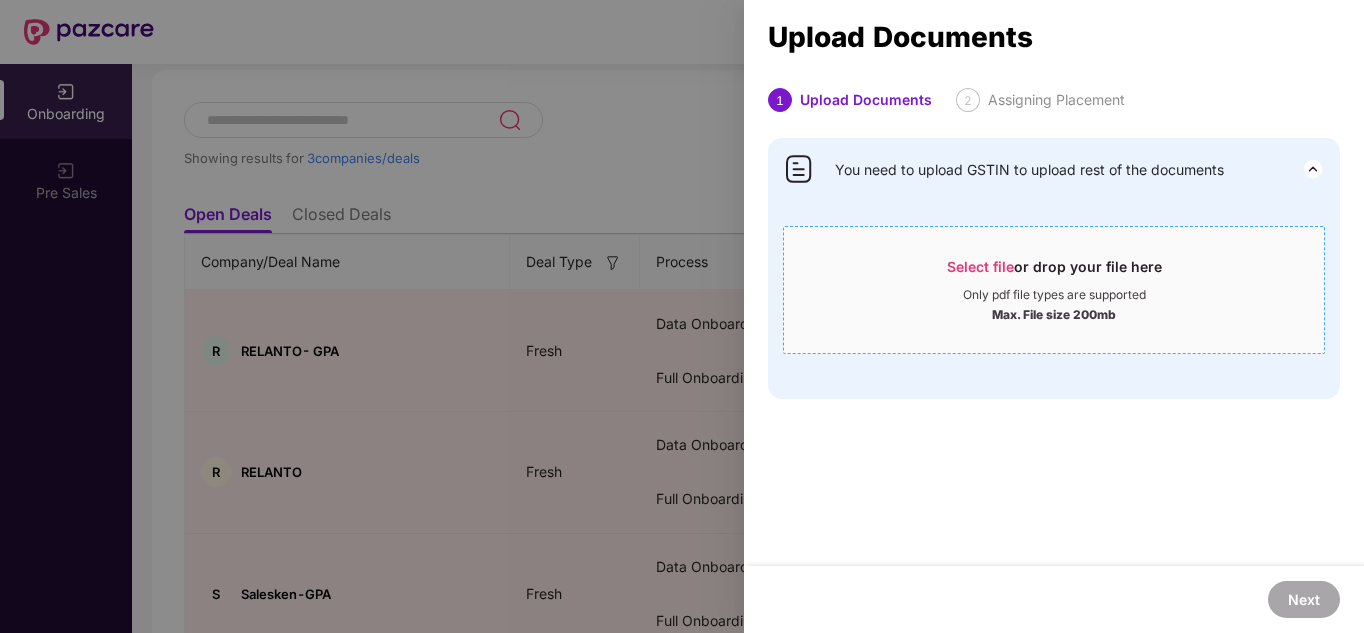click on "Max. File size 200mb" at bounding box center [1054, 313] 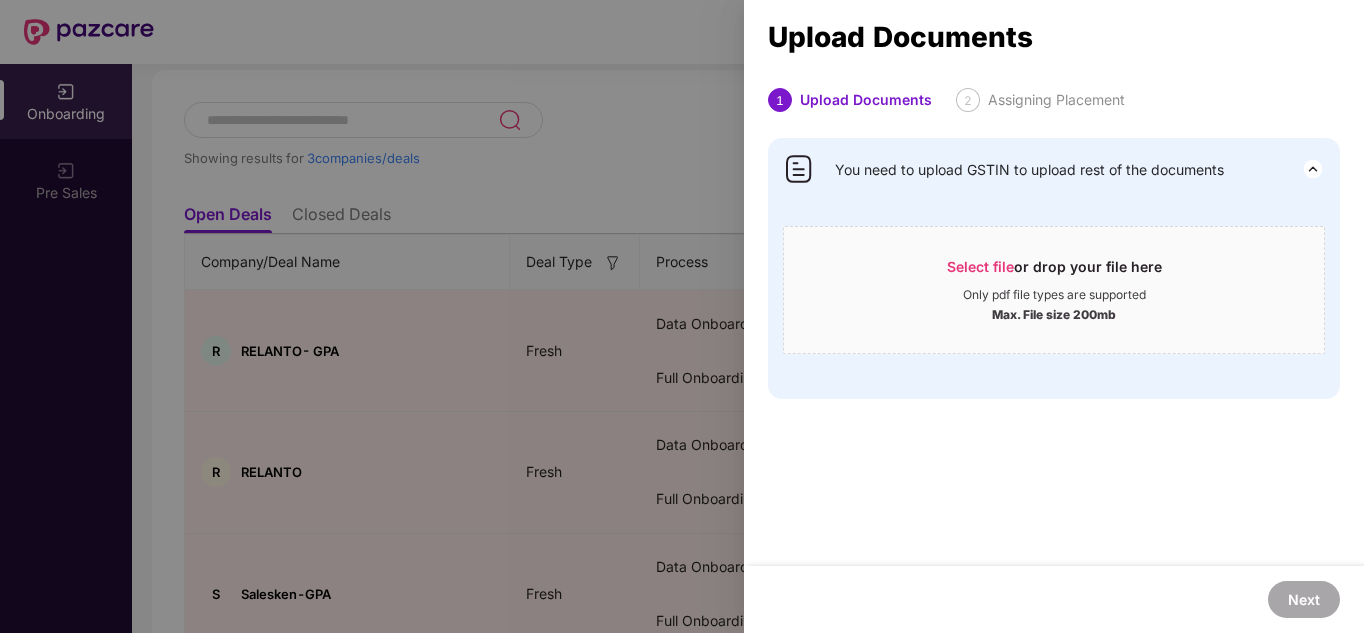 click at bounding box center [682, 316] 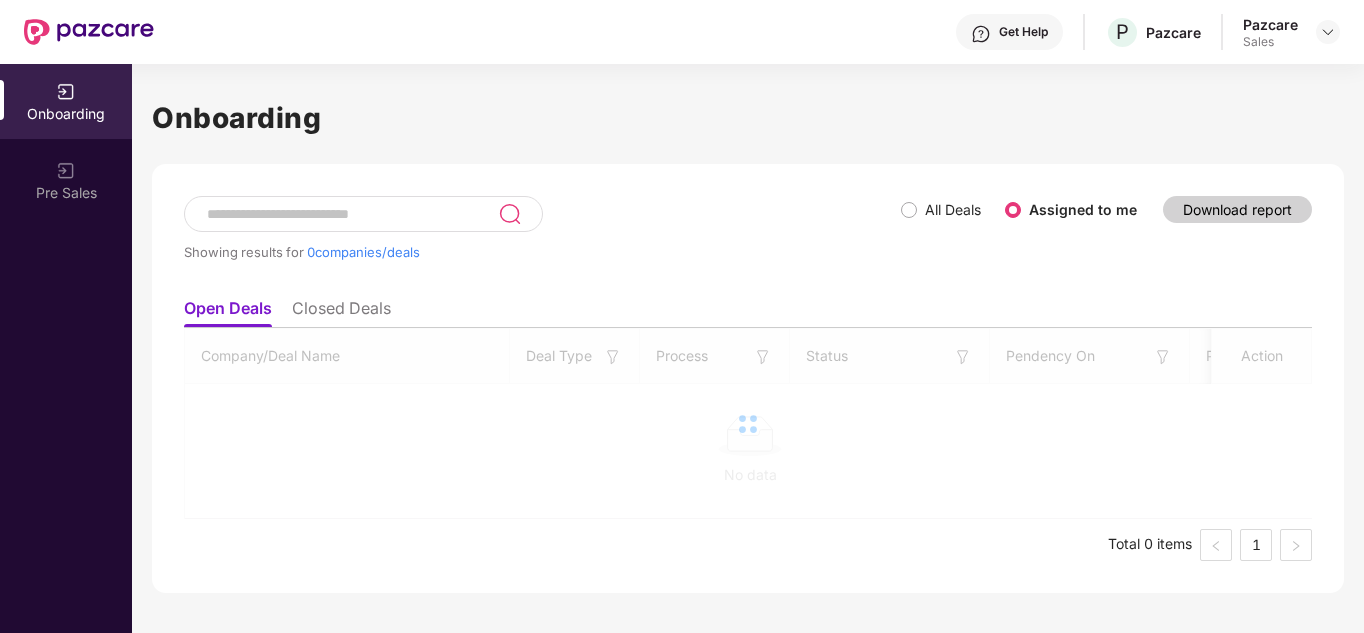 scroll, scrollTop: 0, scrollLeft: 0, axis: both 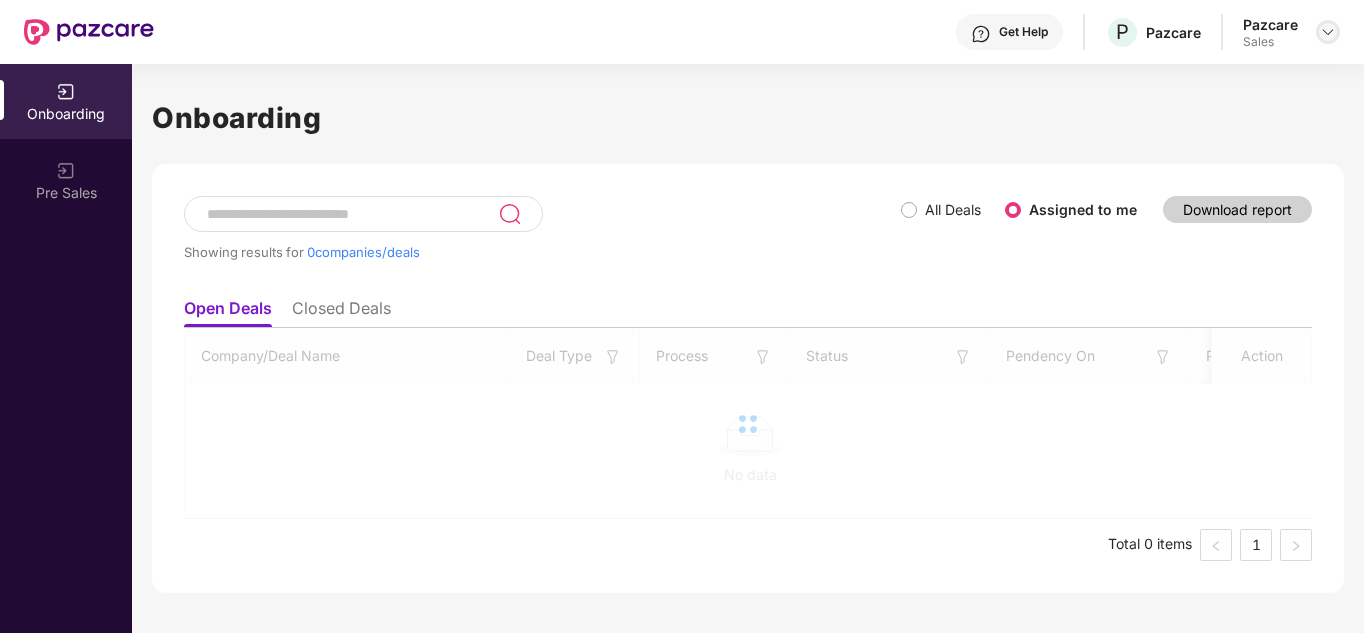 click at bounding box center [1328, 32] 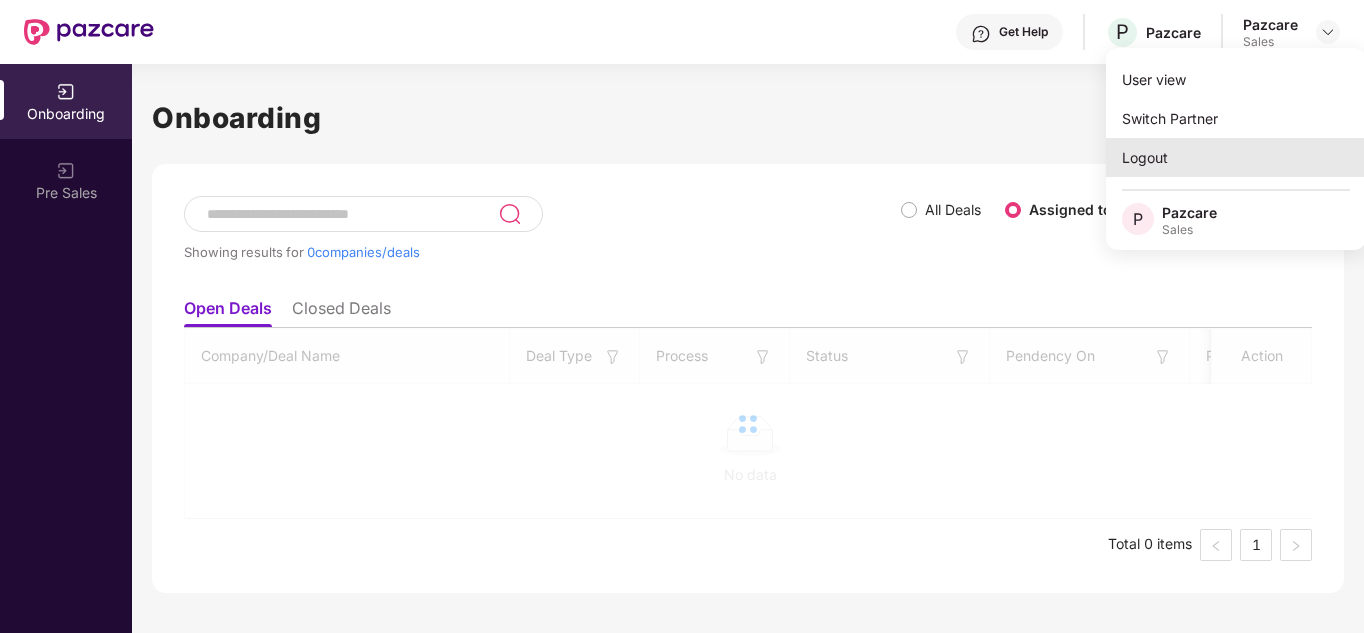 click on "Logout" at bounding box center (1236, 157) 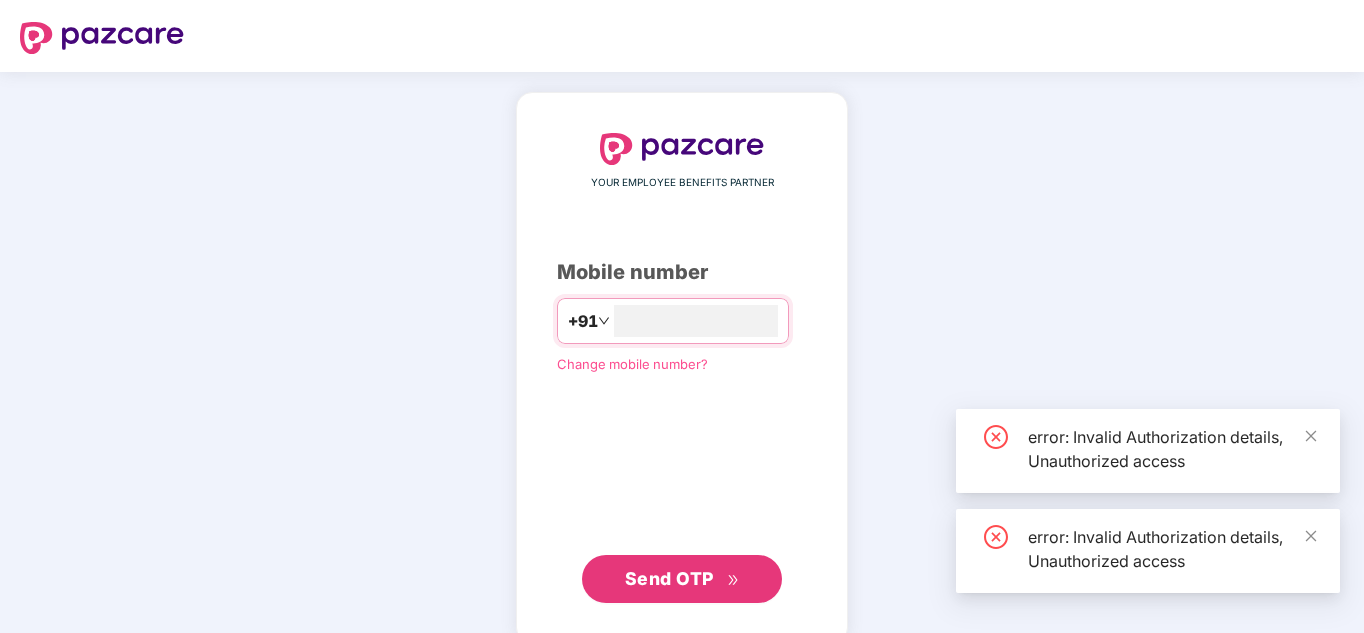 type on "**********" 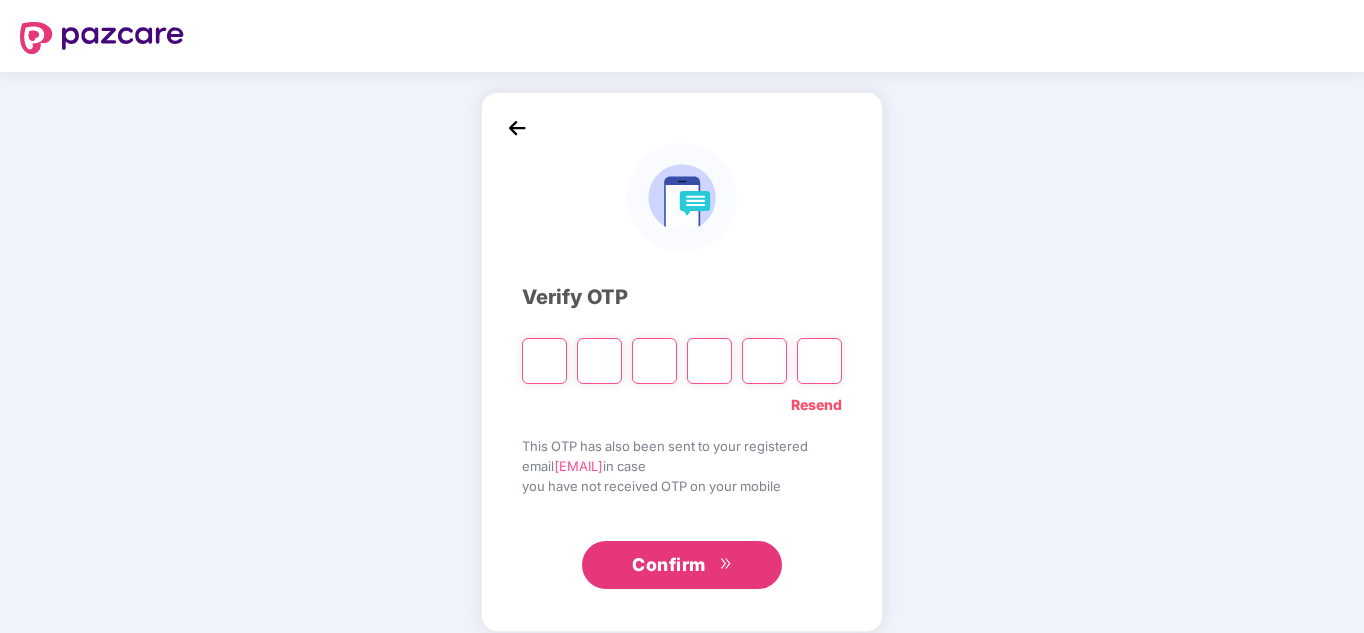 type on "*" 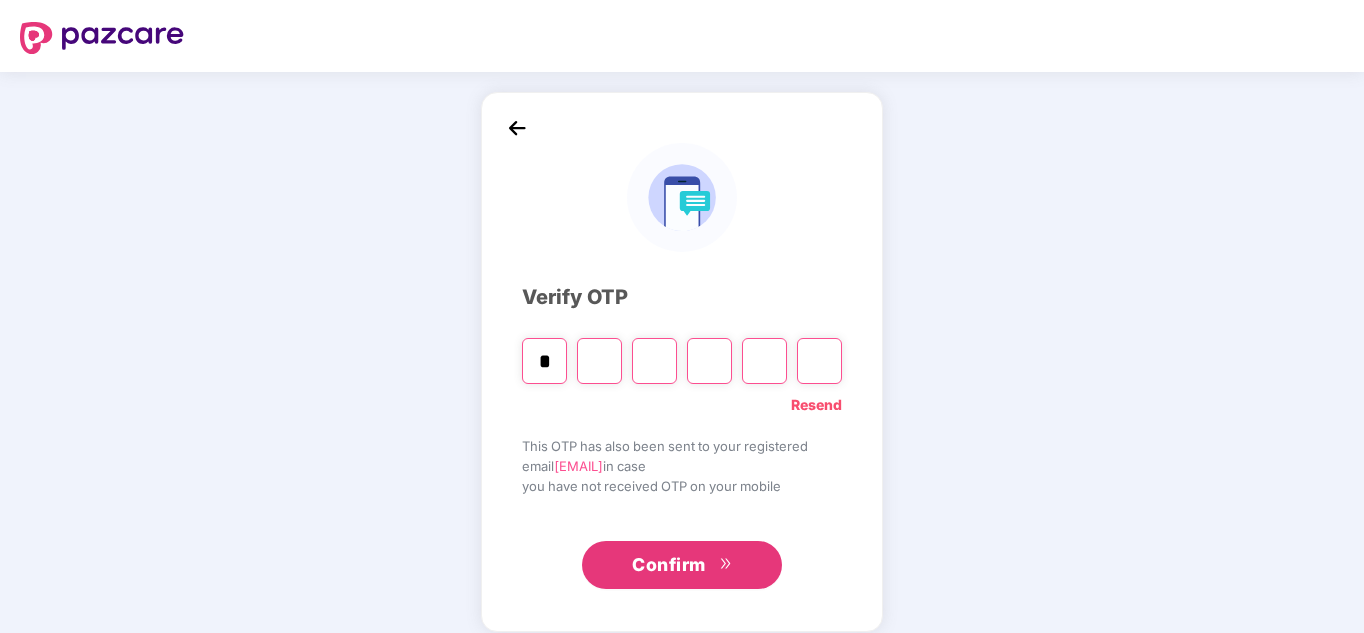 type on "*" 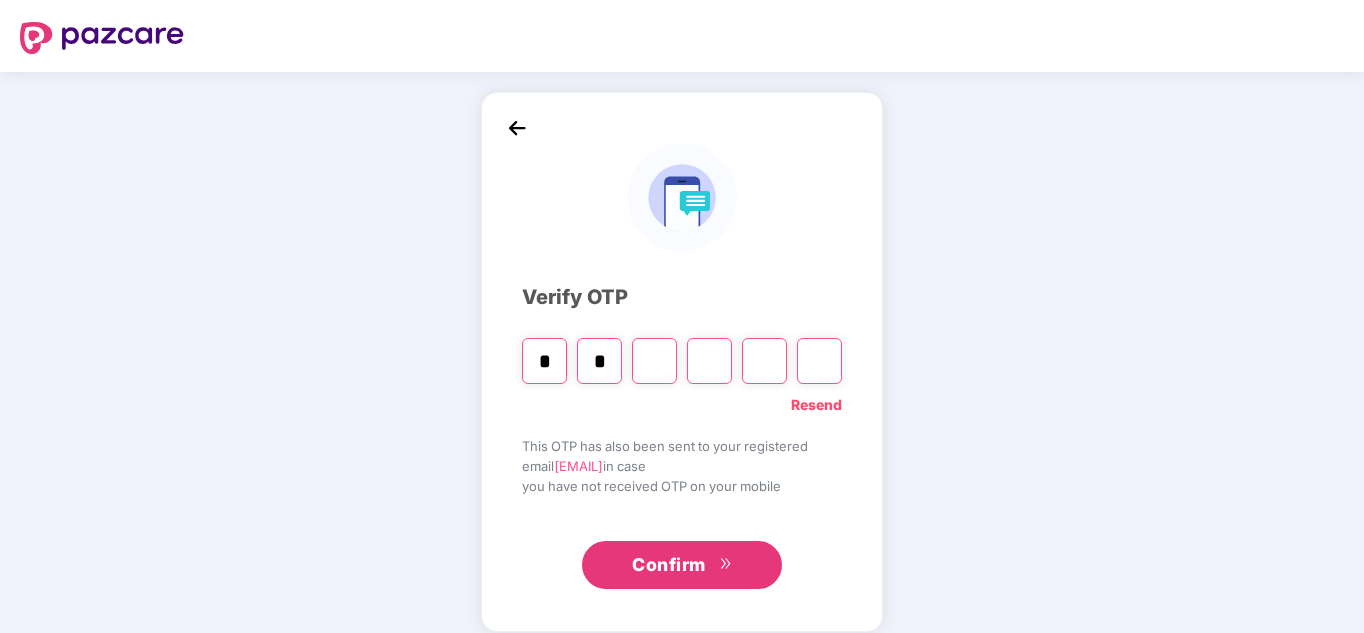 type on "*" 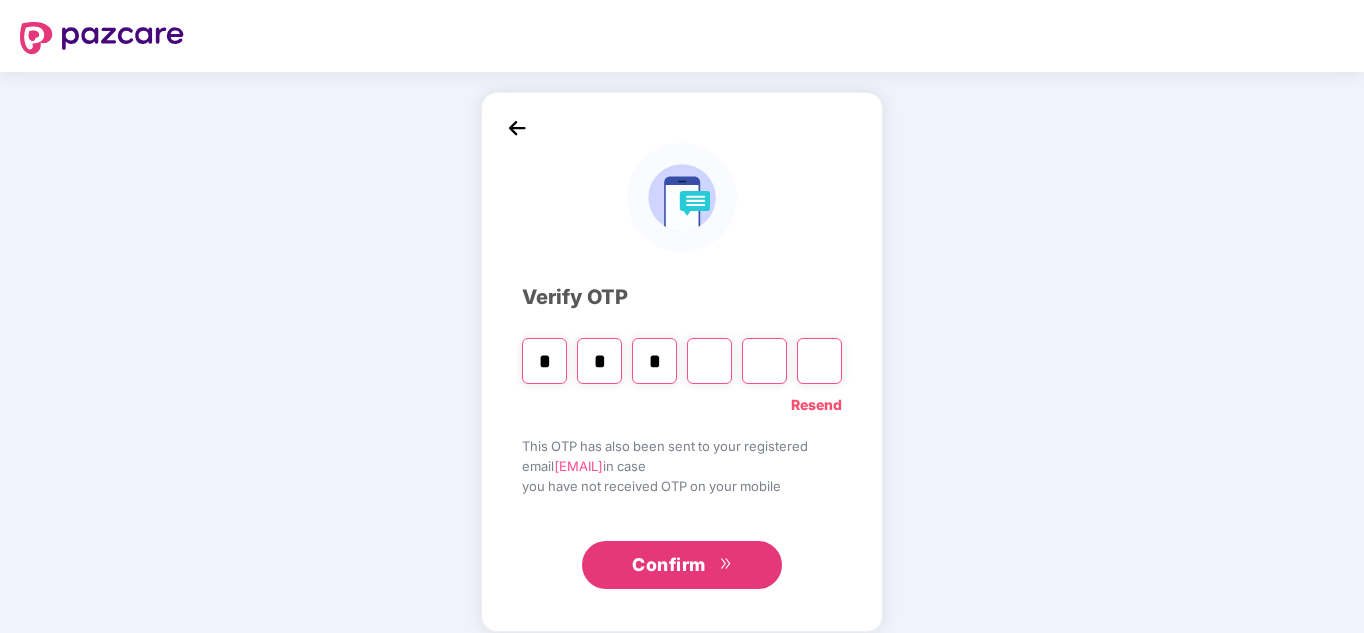 type on "*" 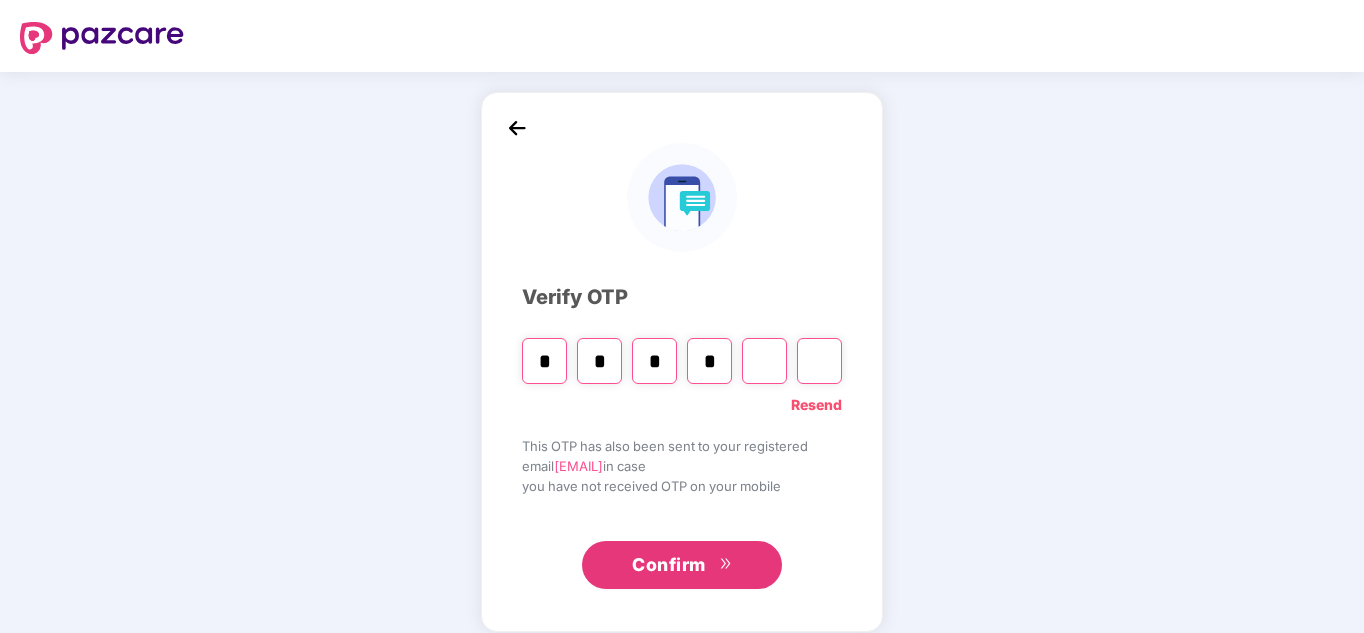 type on "*" 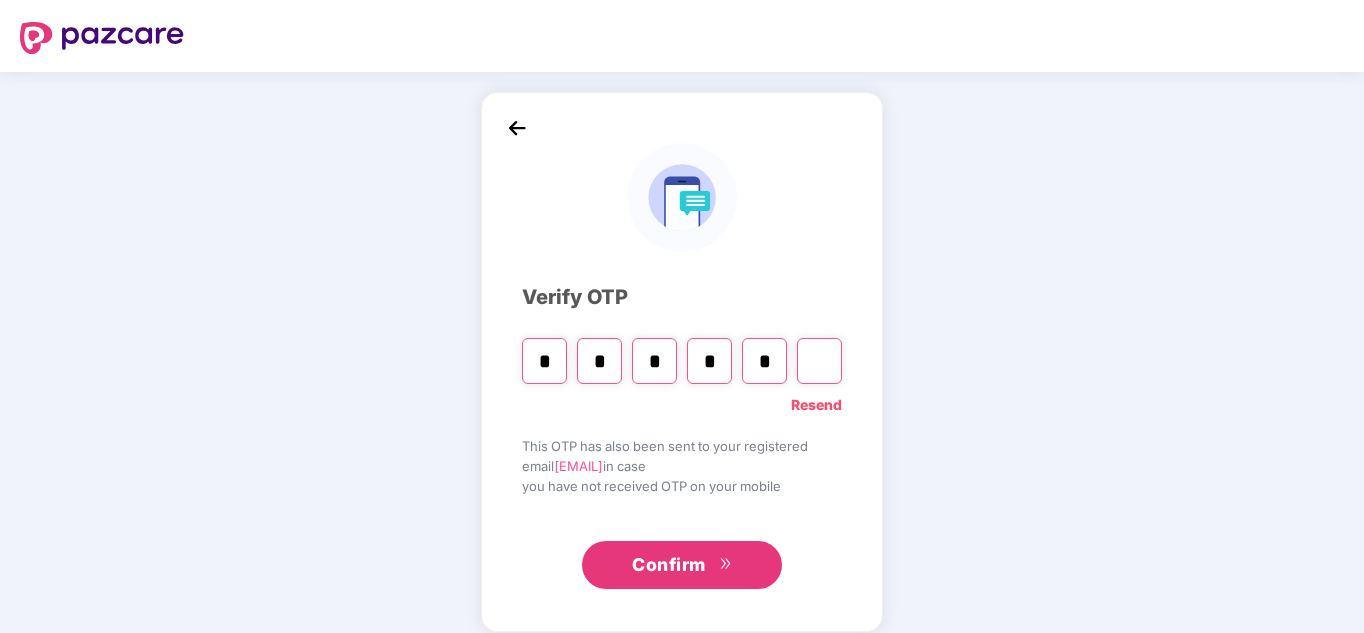 type on "*" 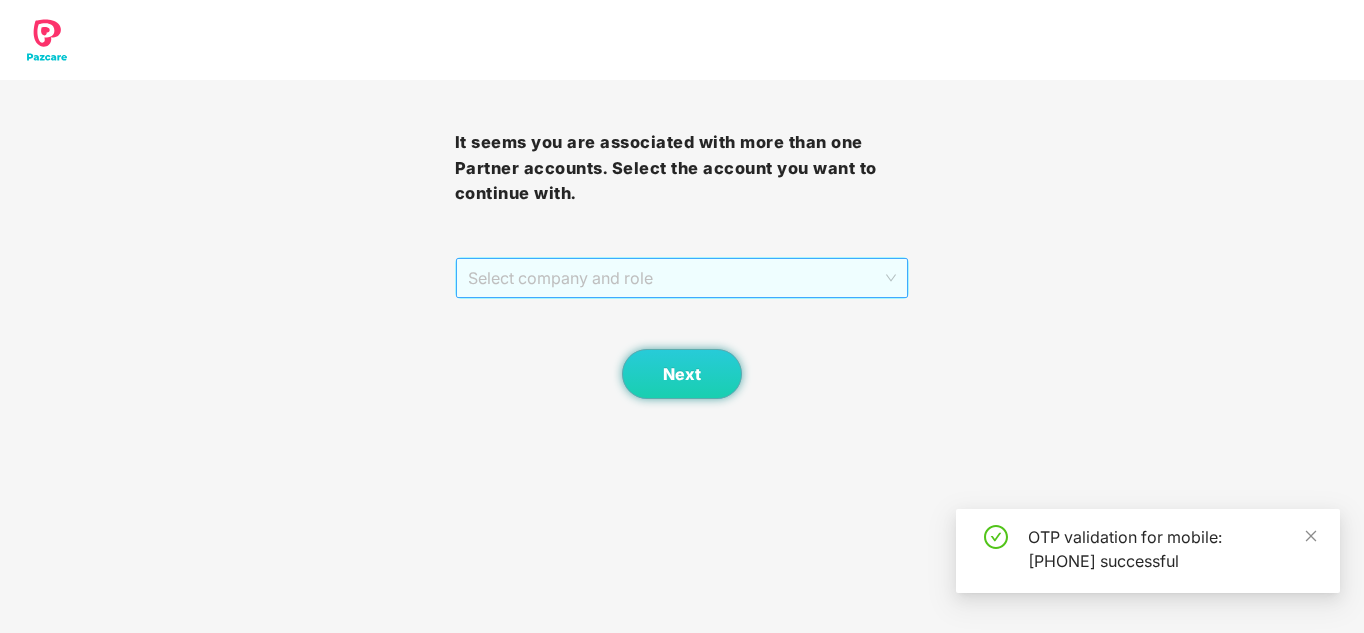 click on "Select company and role" at bounding box center (682, 278) 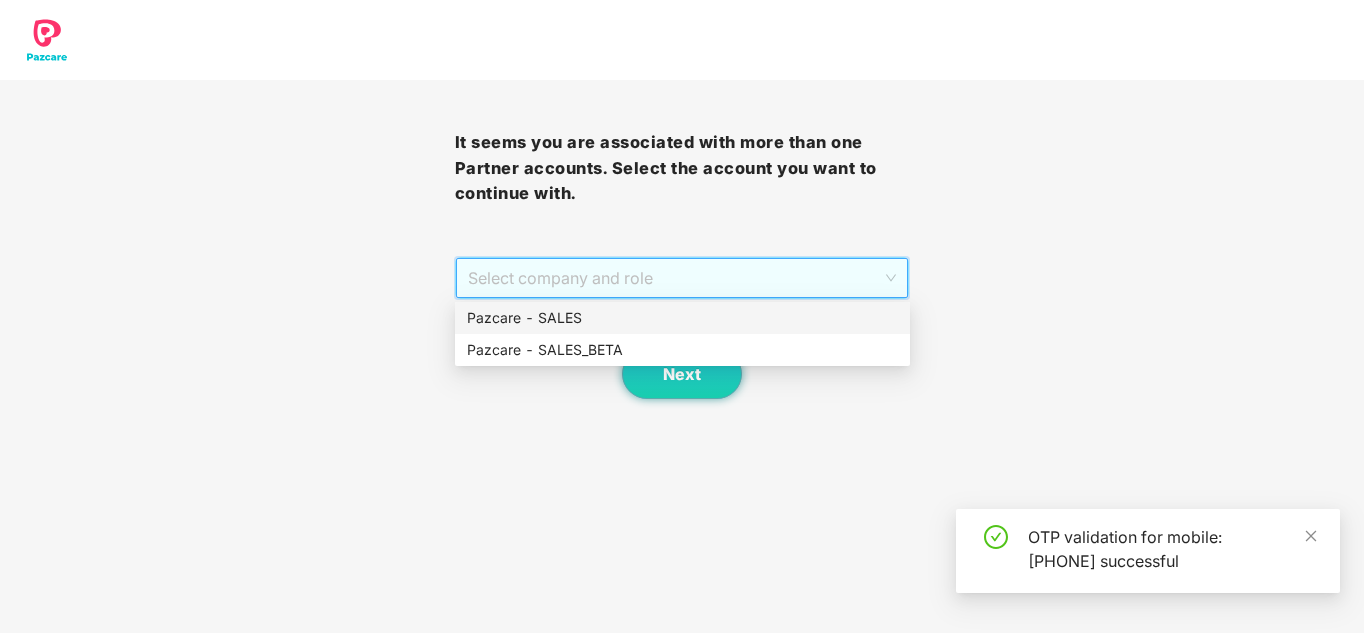 click on "Pazcare - SALES" at bounding box center [682, 318] 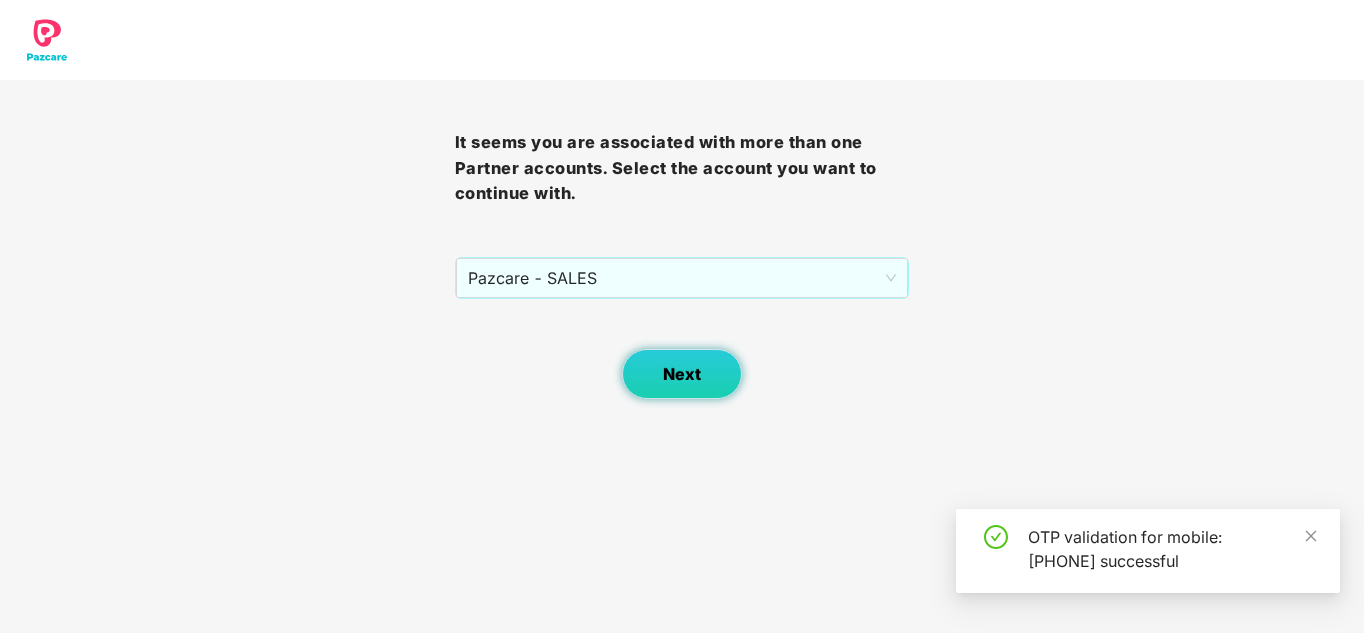 click on "Next" at bounding box center (682, 374) 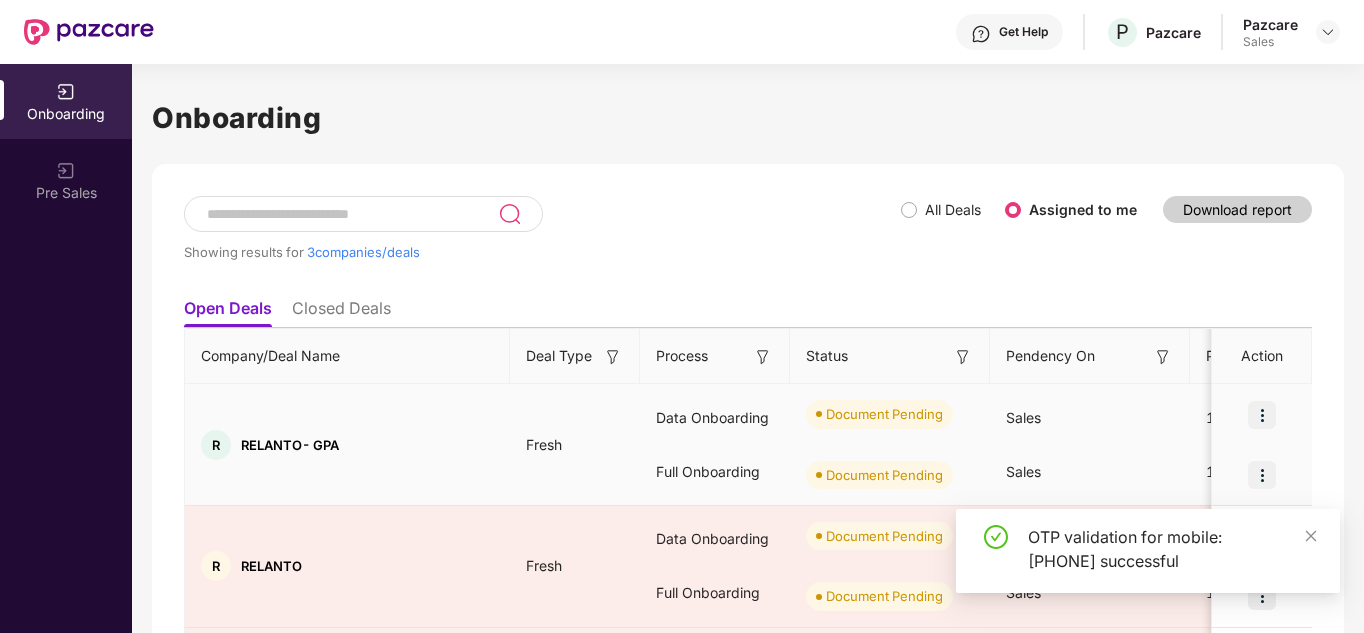 scroll, scrollTop: 191, scrollLeft: 0, axis: vertical 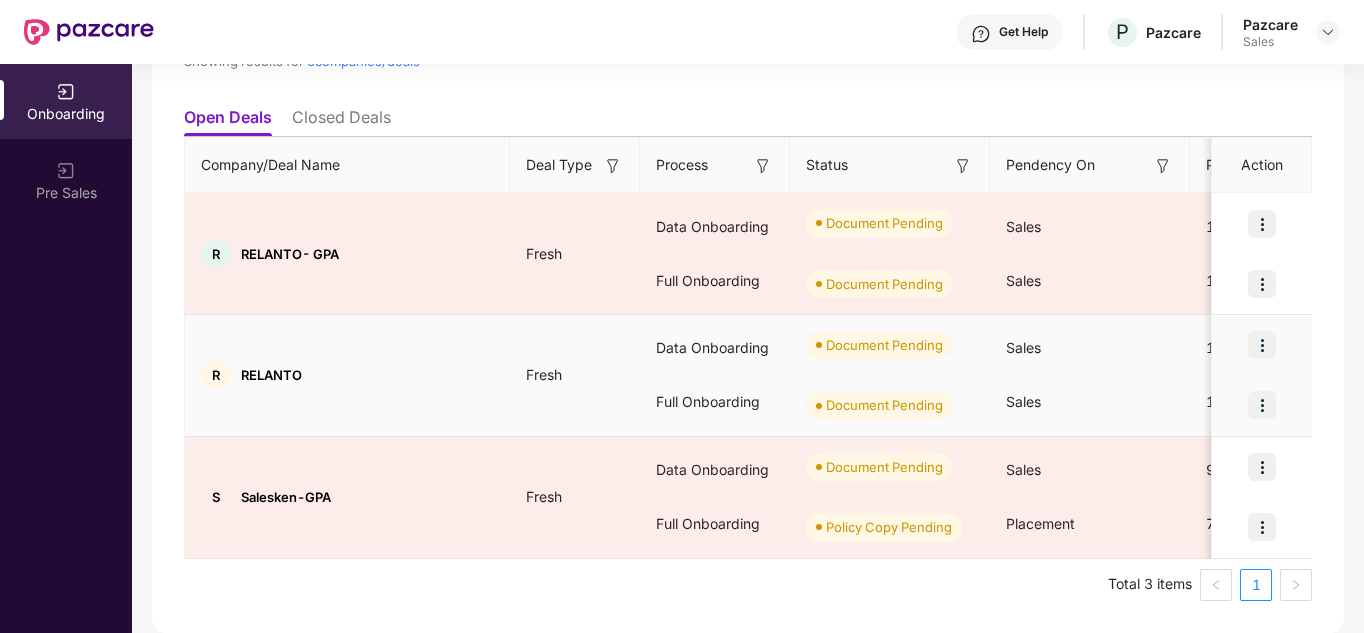 click at bounding box center [1262, 345] 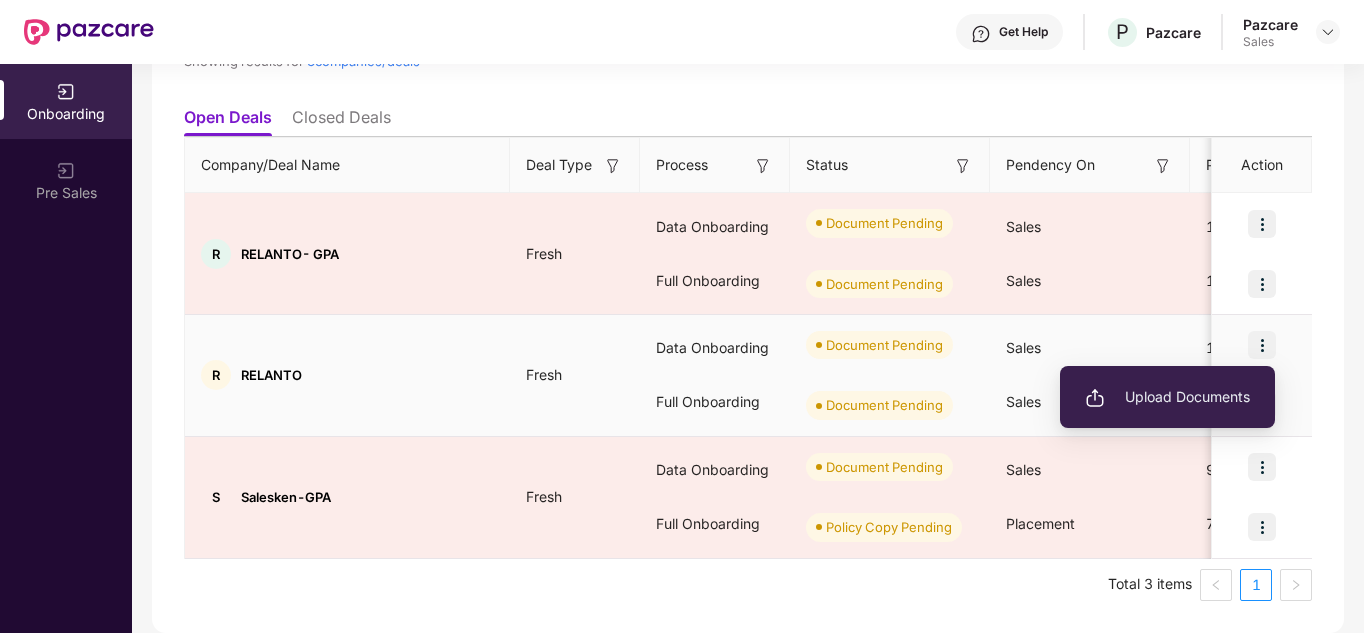 click on "Upload Documents" at bounding box center [1167, 397] 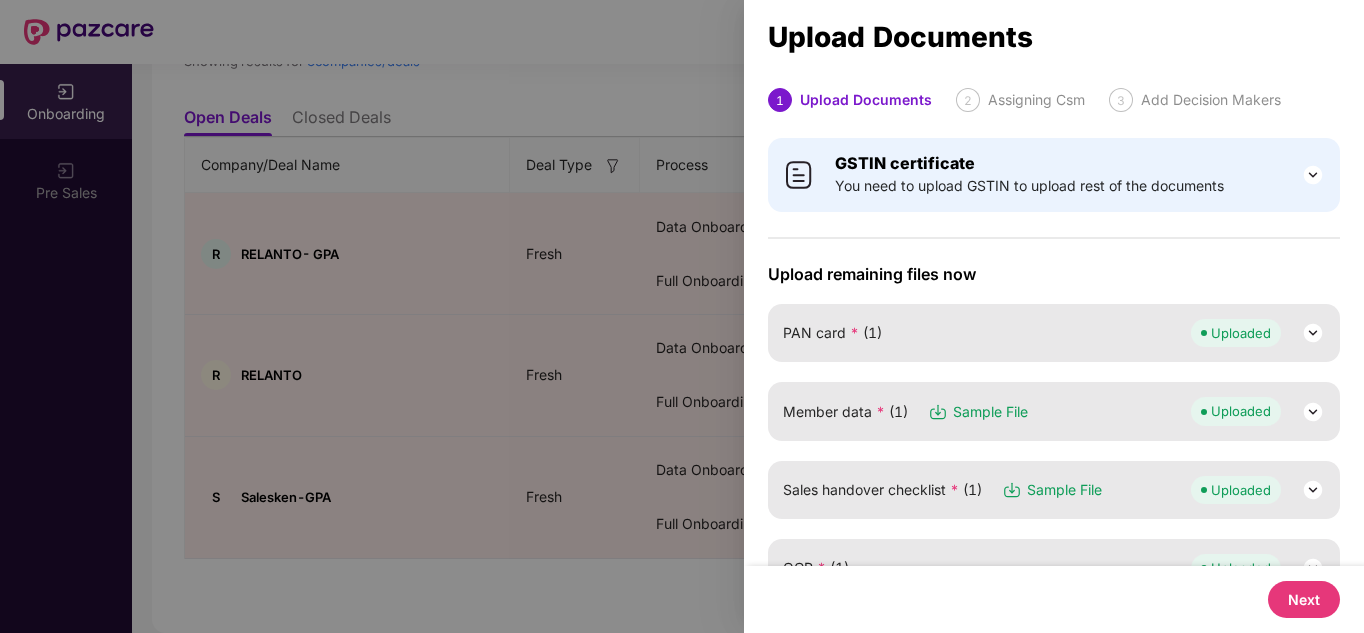 scroll, scrollTop: 436, scrollLeft: 0, axis: vertical 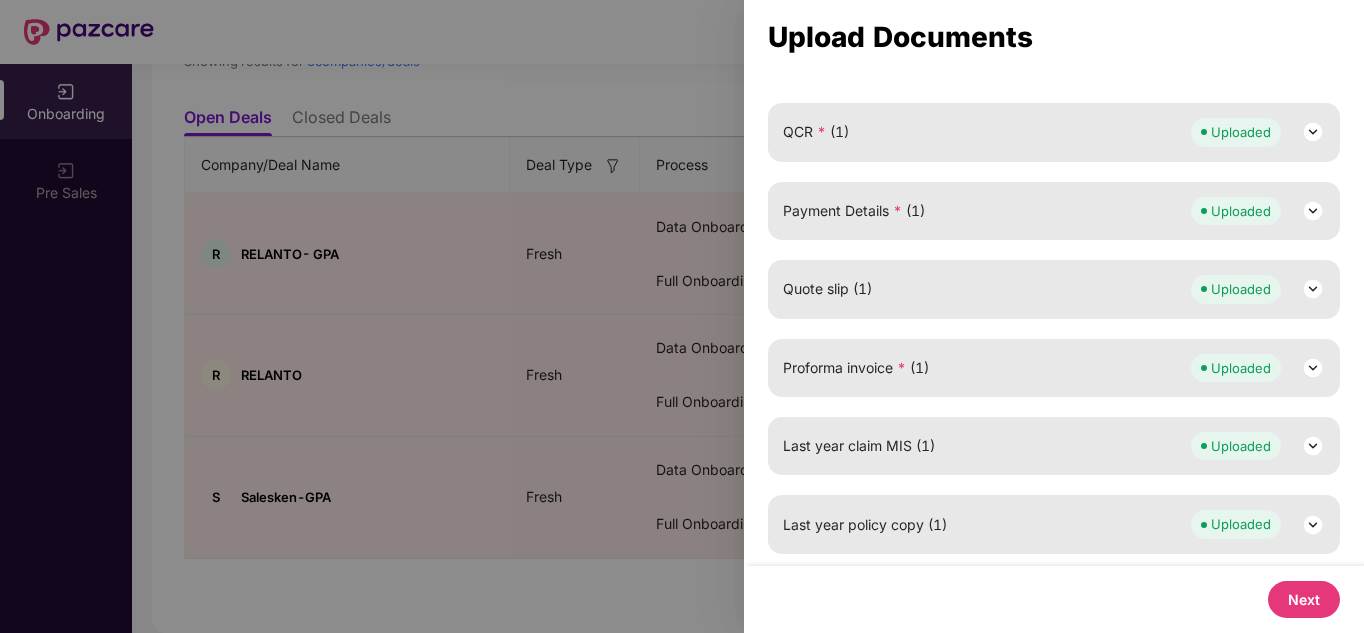 click on "Next" at bounding box center [1304, 599] 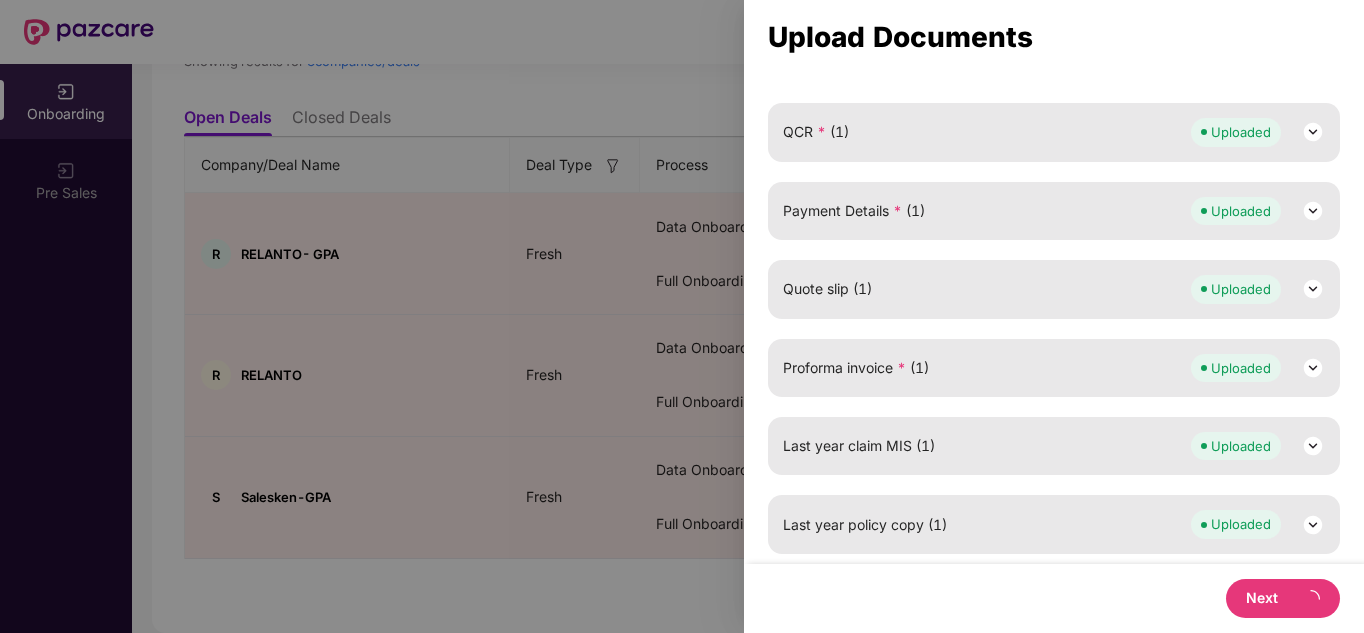 scroll, scrollTop: 0, scrollLeft: 0, axis: both 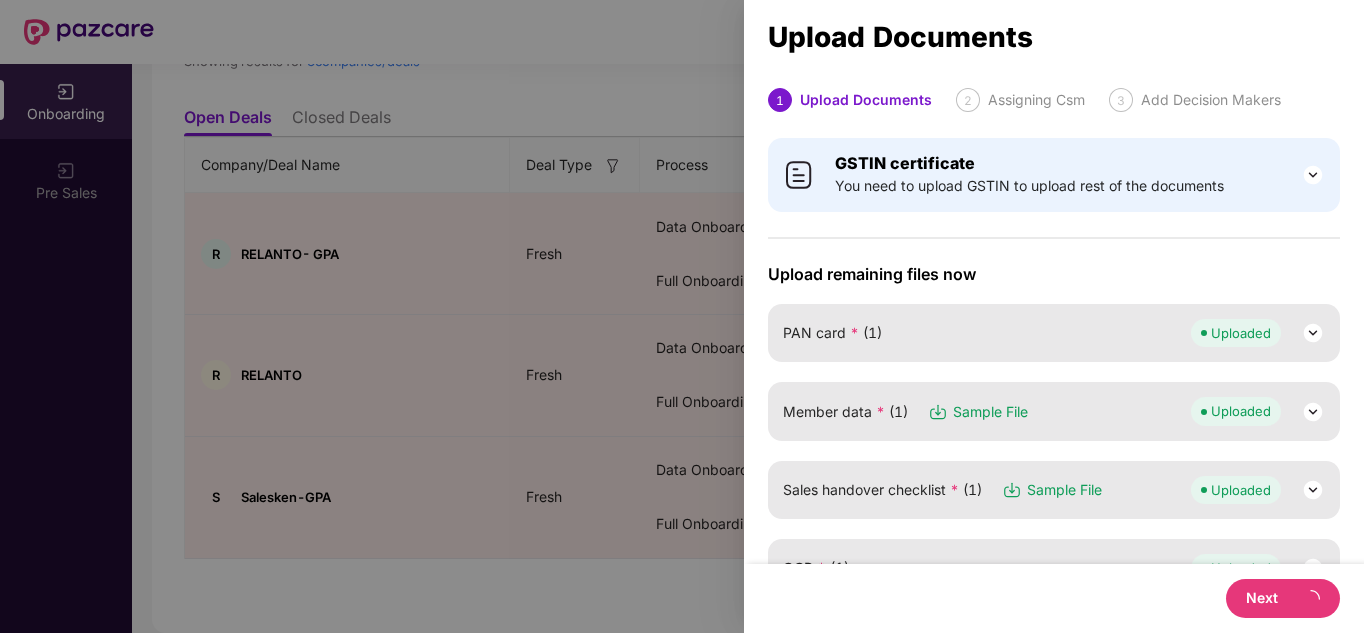 select on "**********" 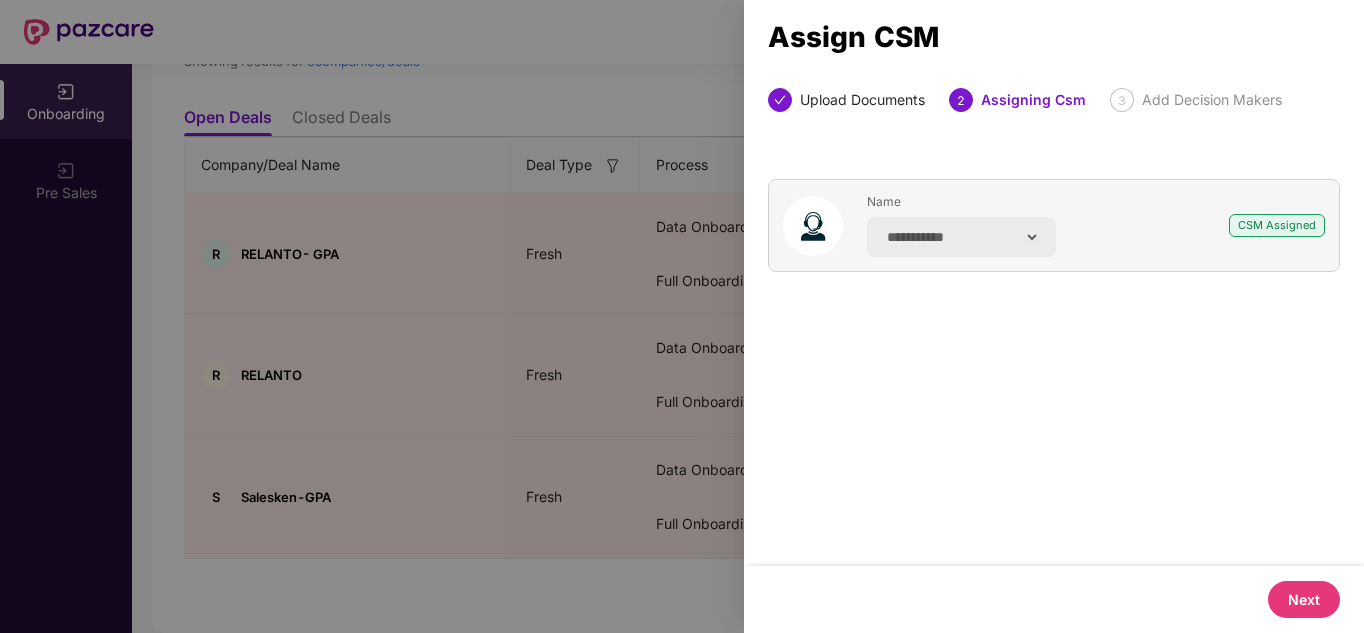 click at bounding box center (682, 316) 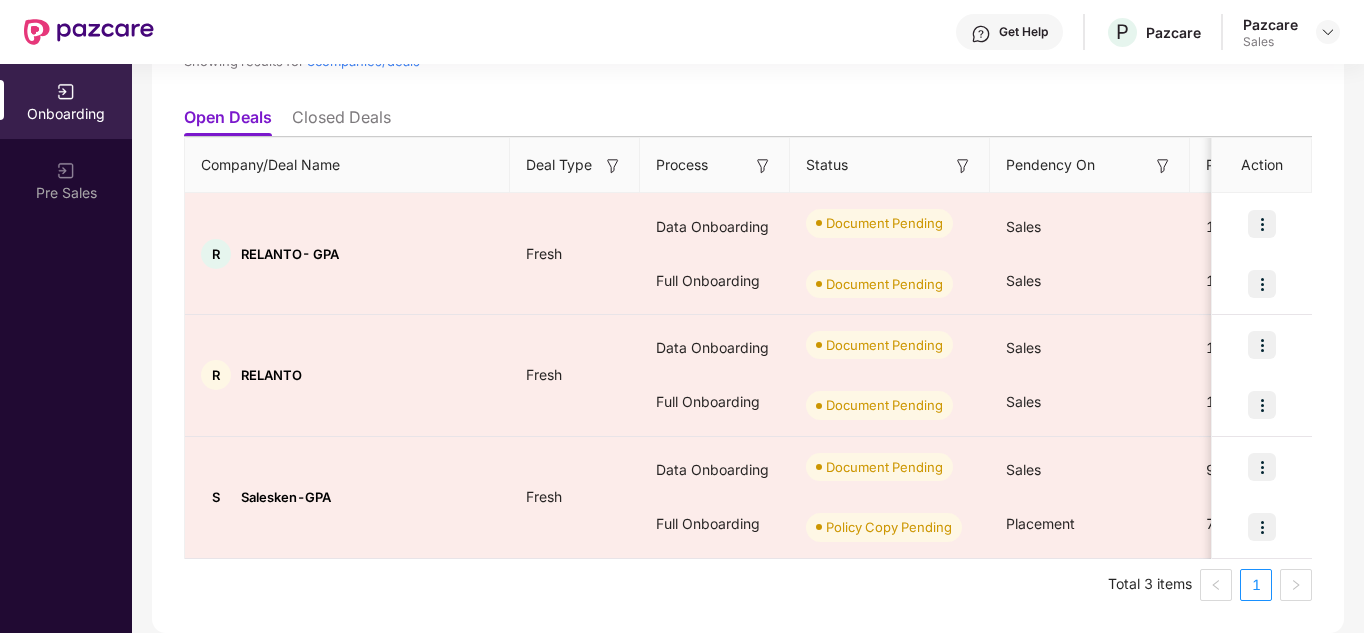 click on "Total 3 items 1" at bounding box center [748, 585] 